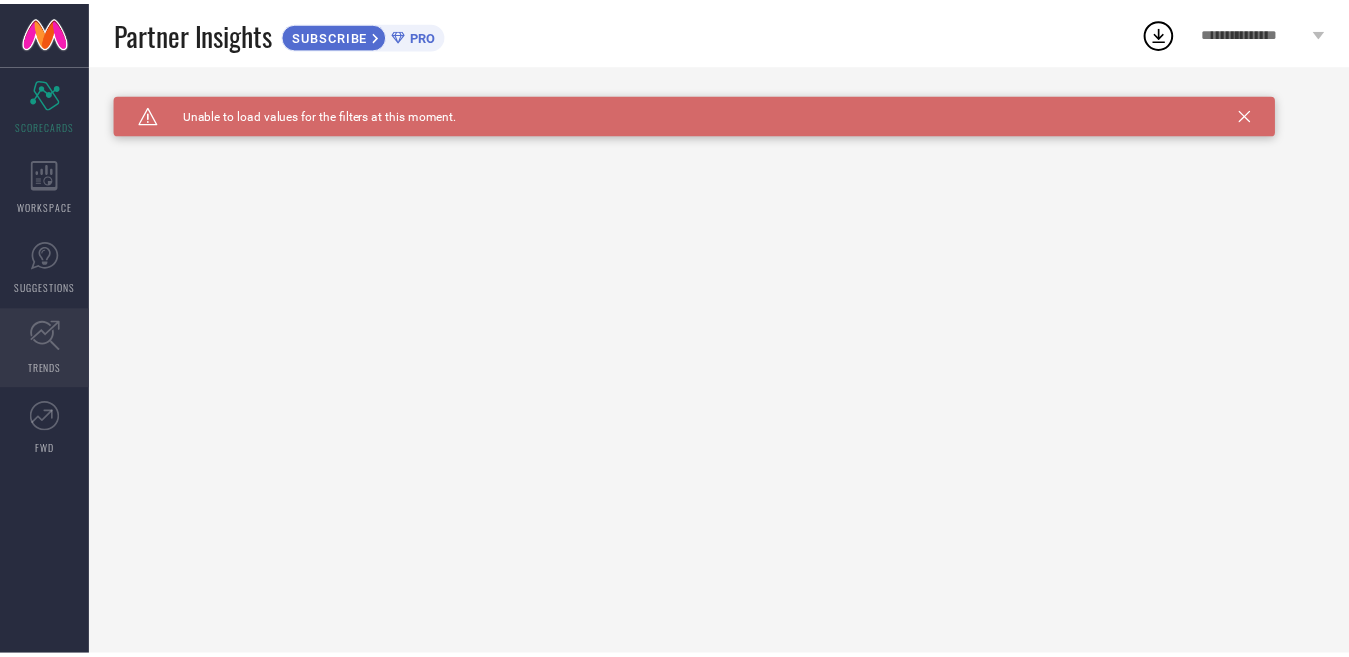 scroll, scrollTop: 0, scrollLeft: 0, axis: both 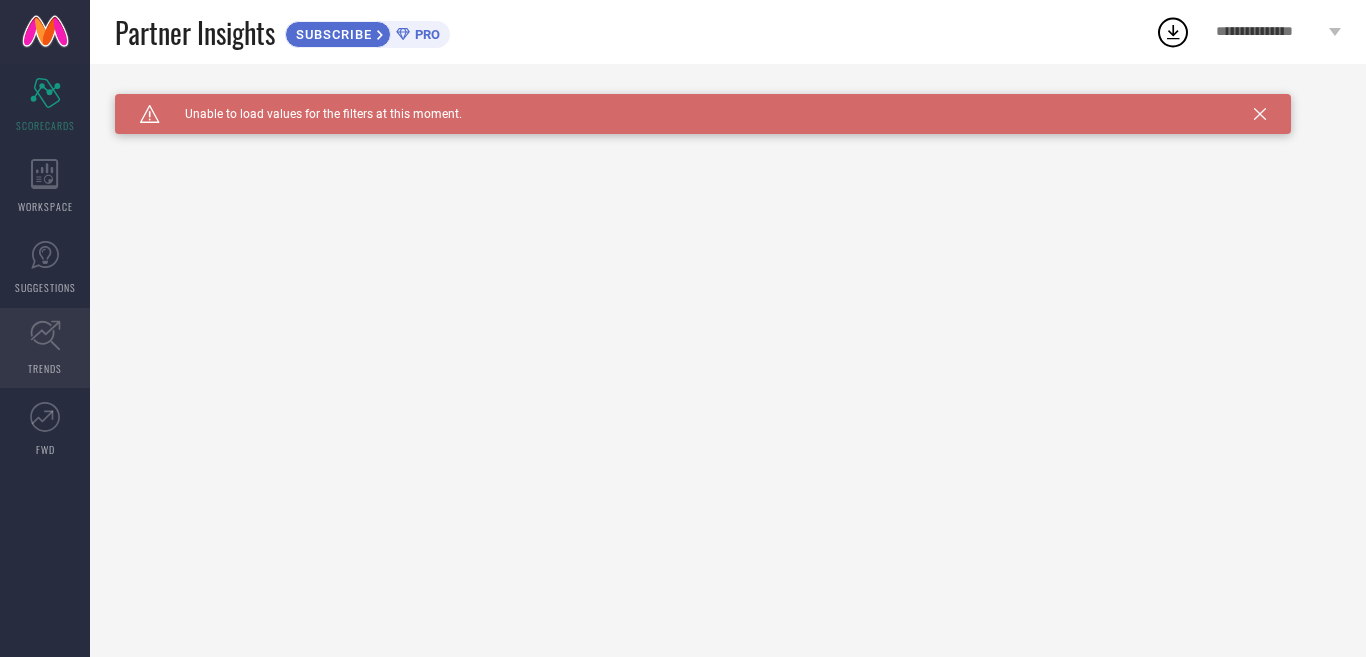 click 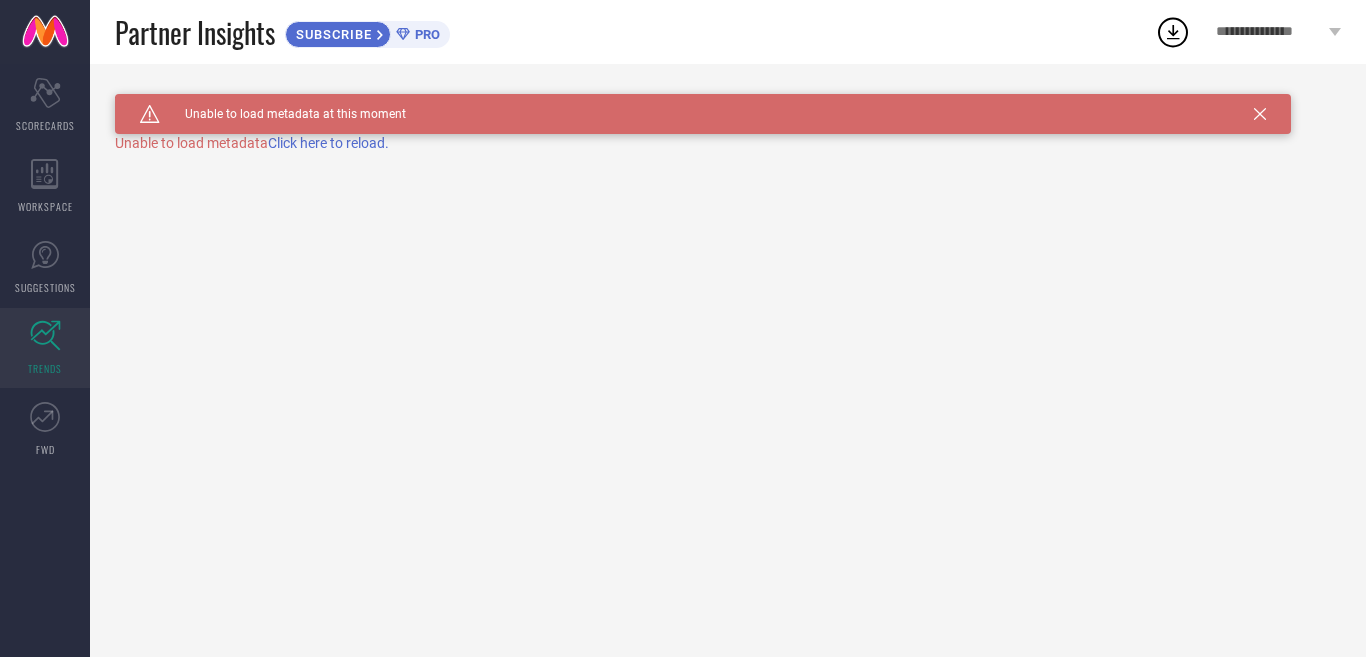 drag, startPoint x: 1254, startPoint y: 115, endPoint x: 1234, endPoint y: 126, distance: 22.825424 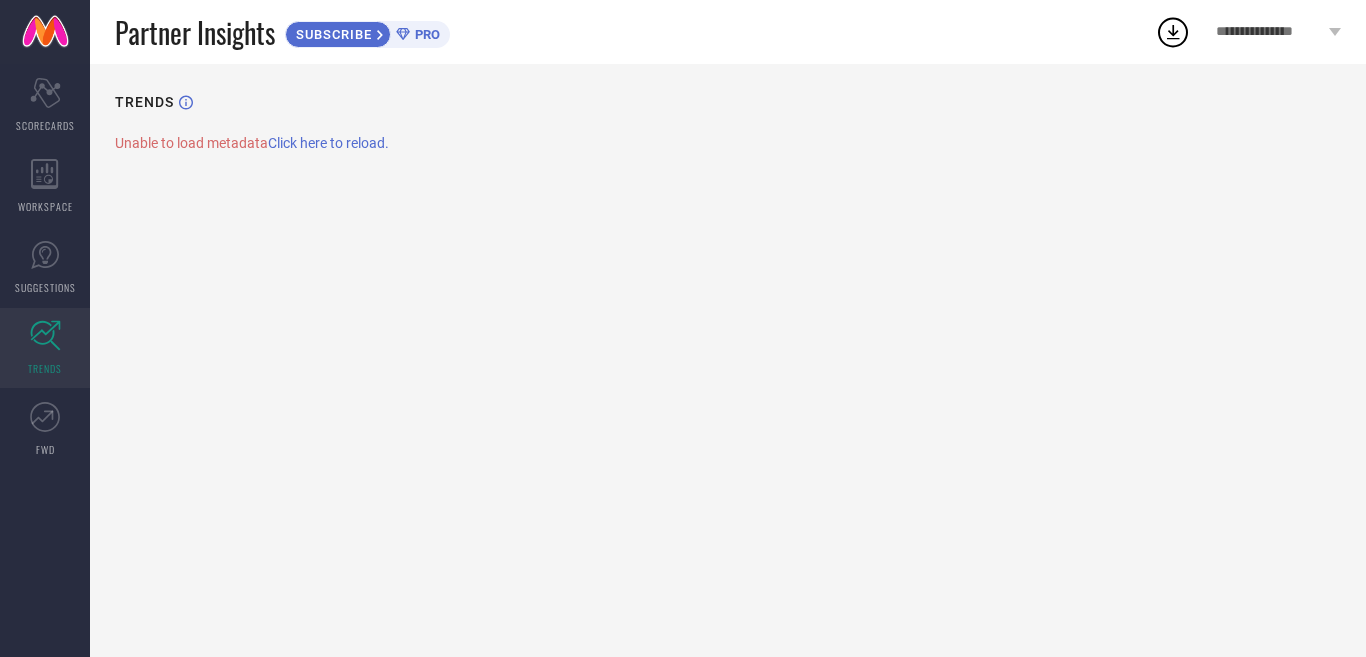 click on "Click here to reload." at bounding box center [328, 143] 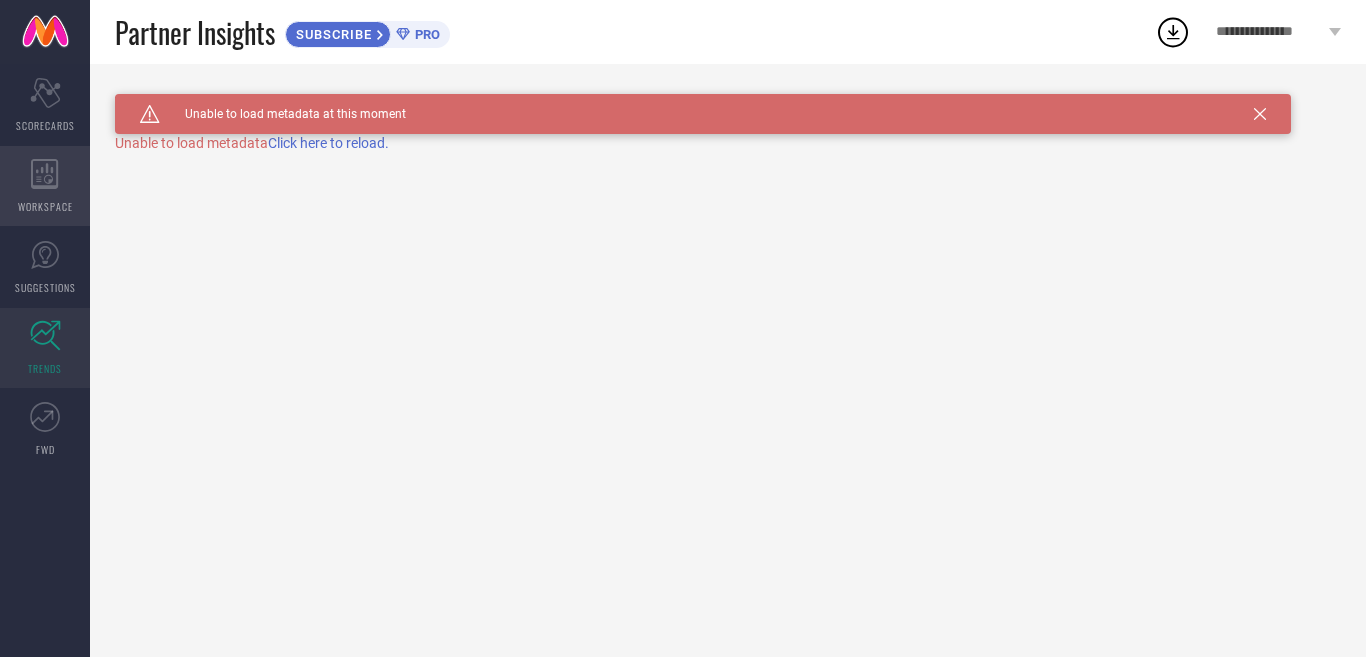 click on "WORKSPACE" at bounding box center [45, 206] 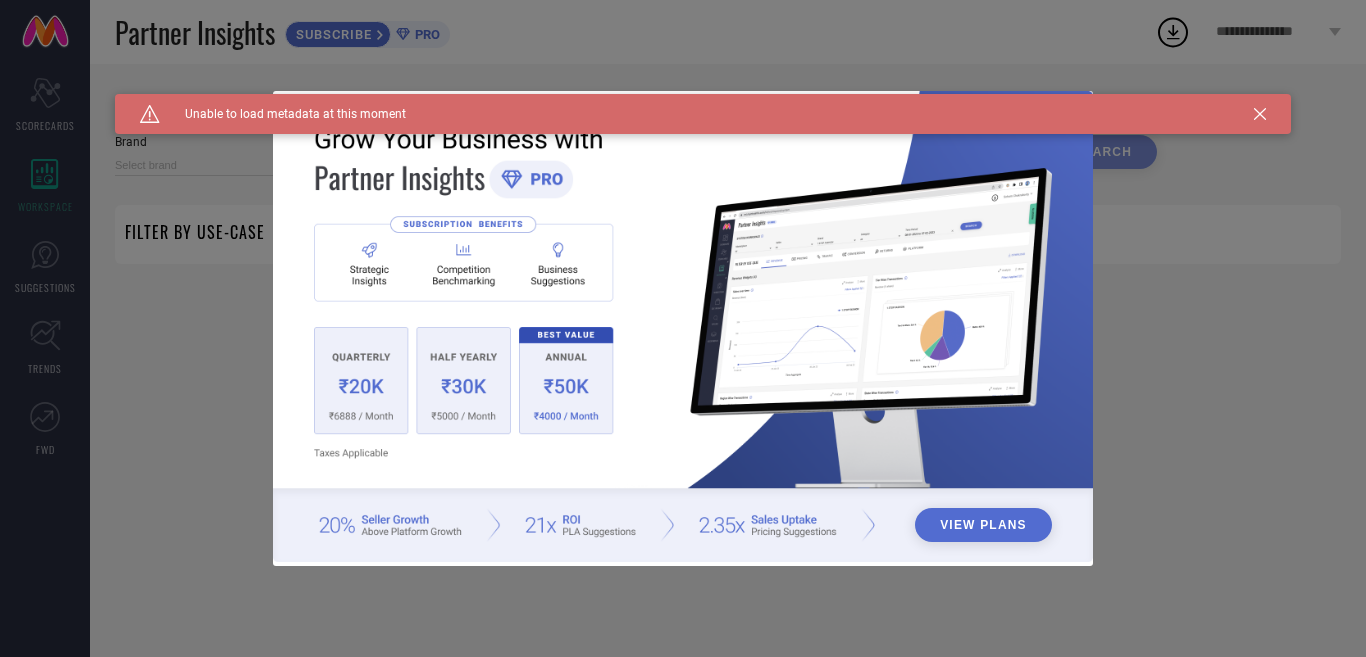 type on "1 STOP FASHION" 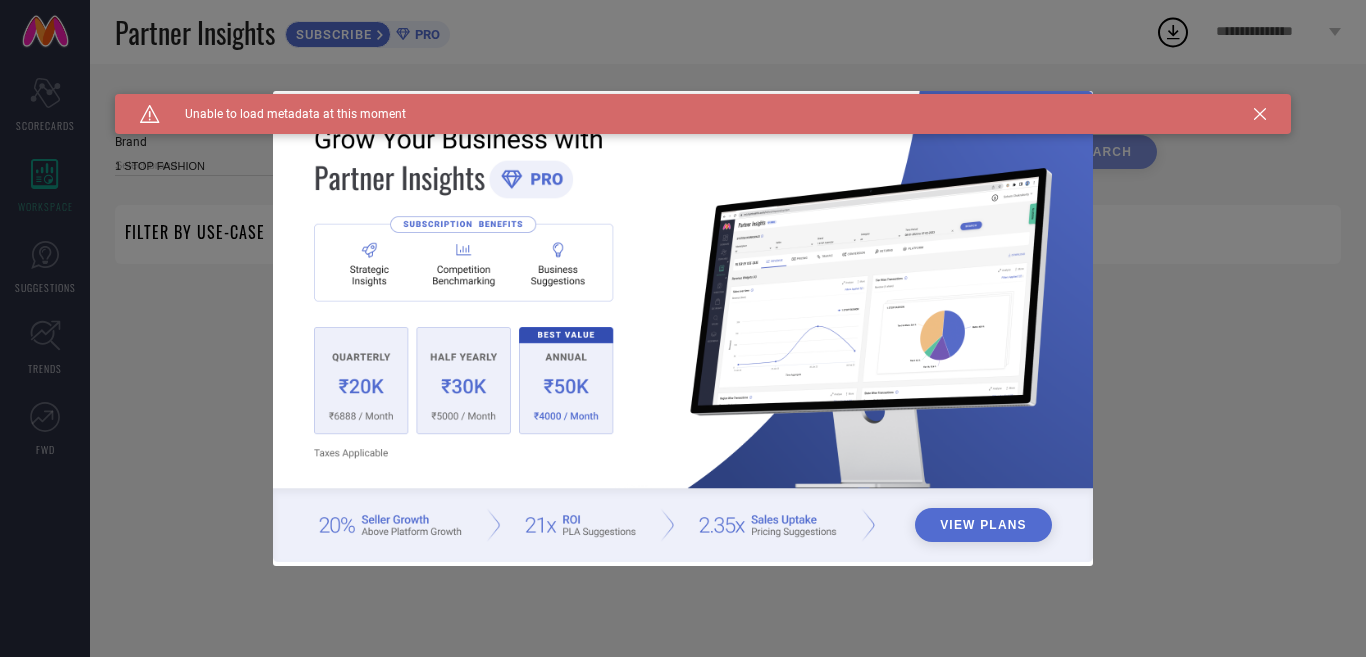 type on "All" 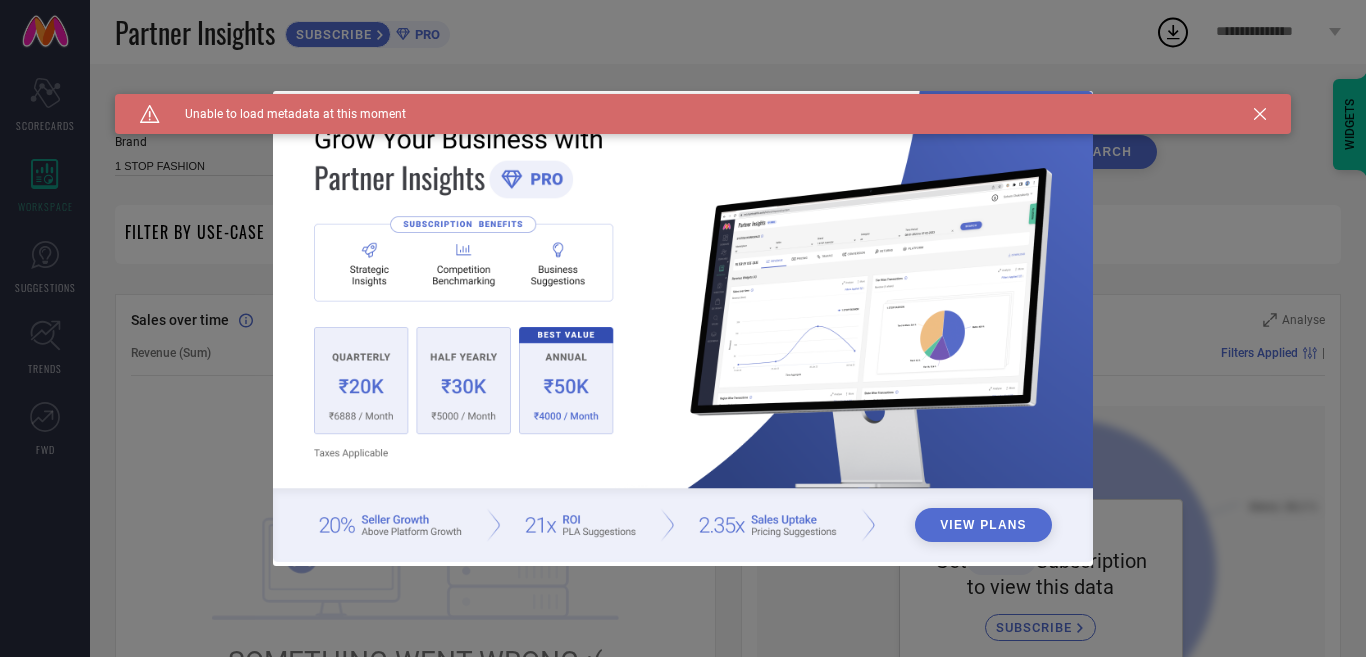 click on "View Plans" at bounding box center (983, 525) 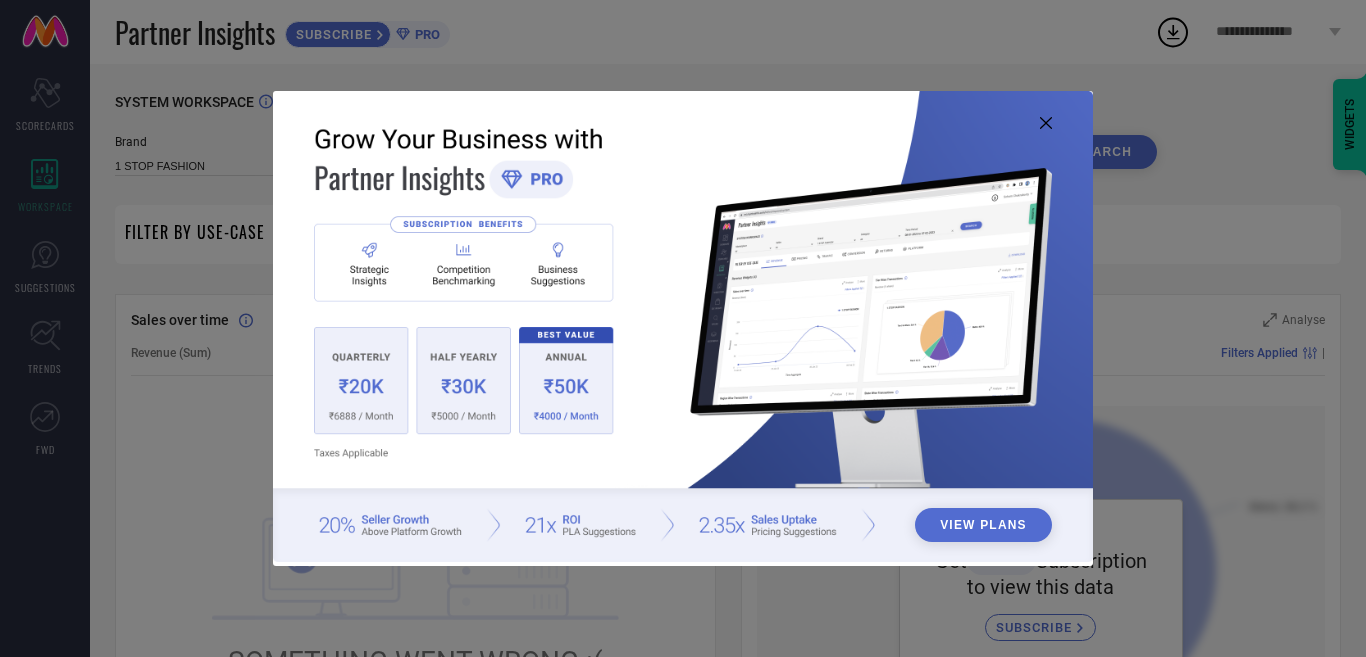 click 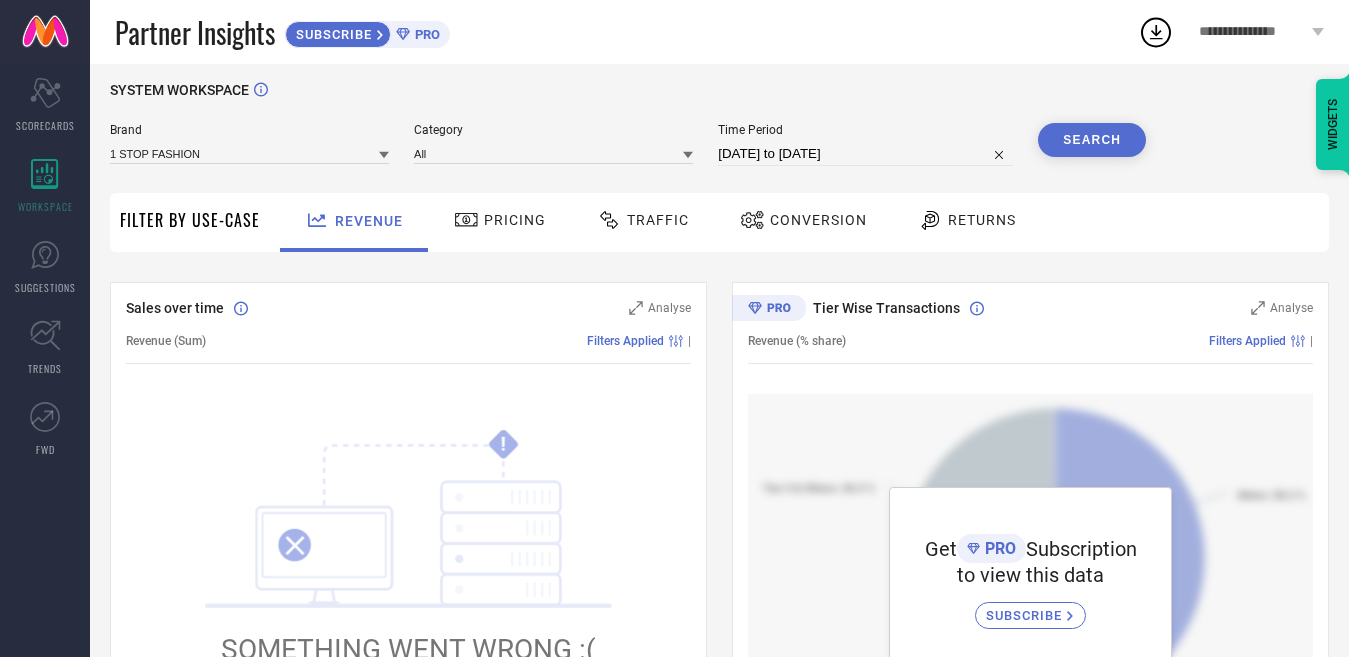 scroll, scrollTop: 0, scrollLeft: 0, axis: both 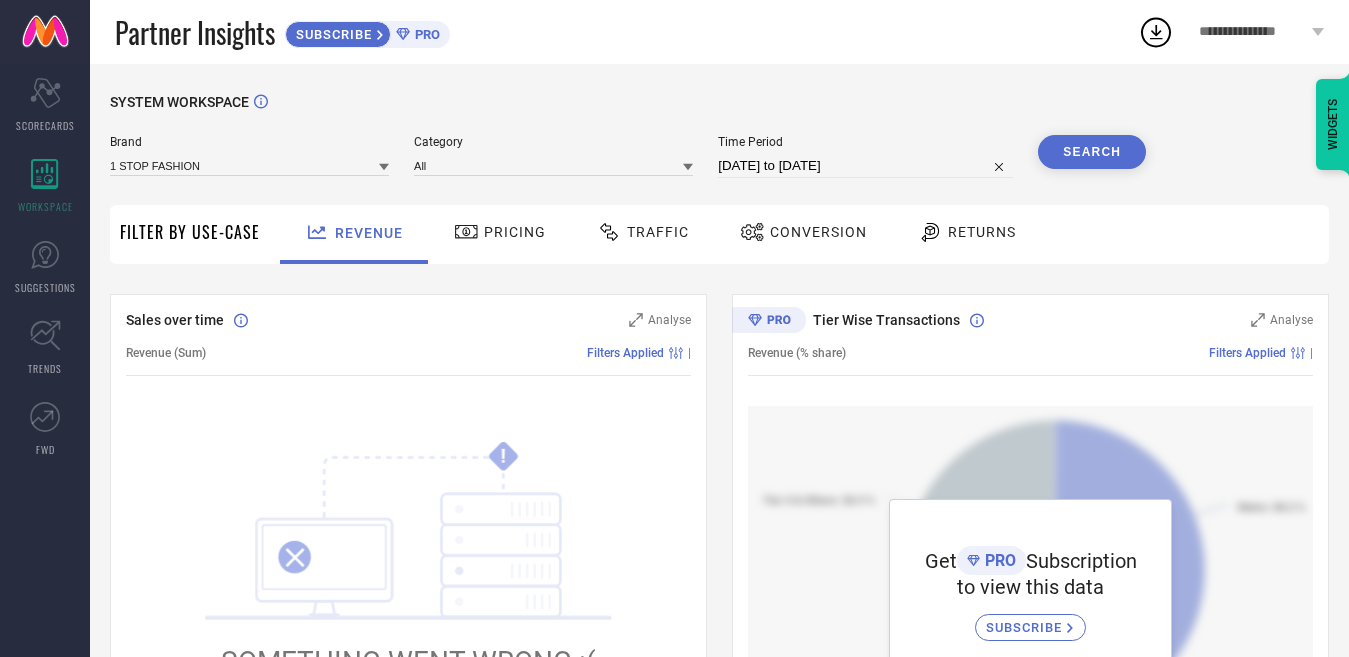 click on "Pricing" at bounding box center [500, 232] 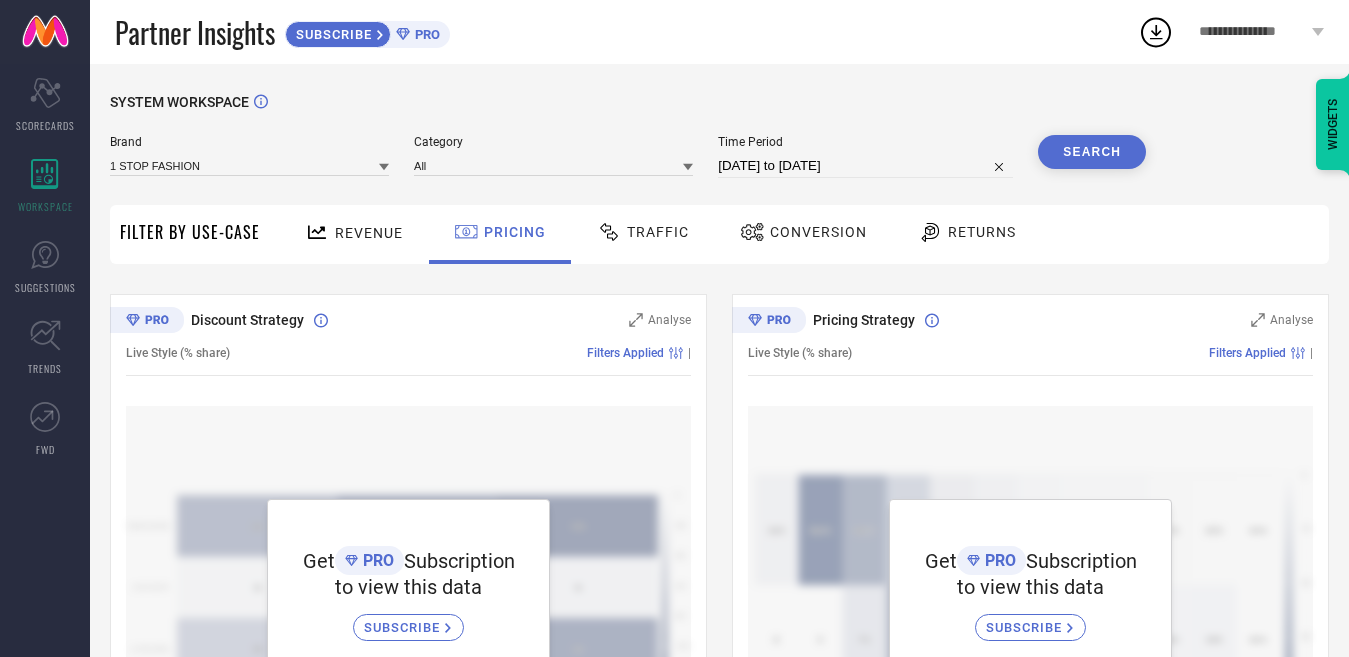 click on "Traffic" at bounding box center [658, 232] 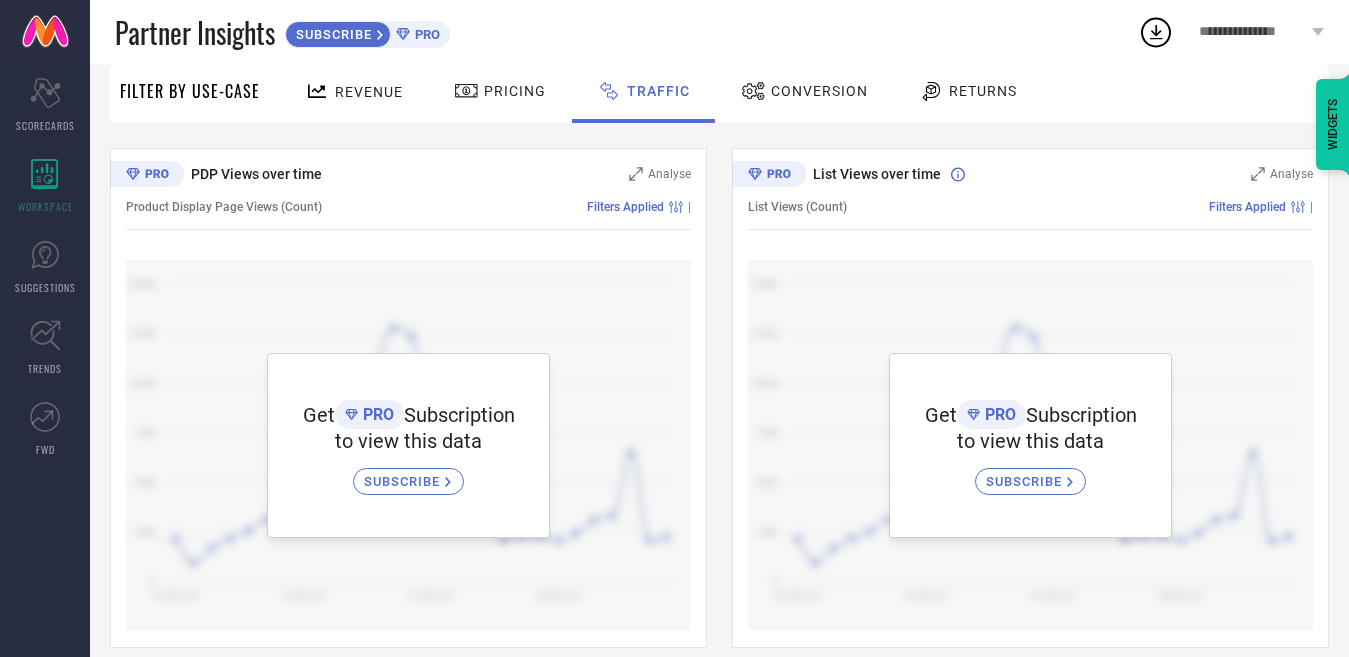 scroll, scrollTop: 168, scrollLeft: 0, axis: vertical 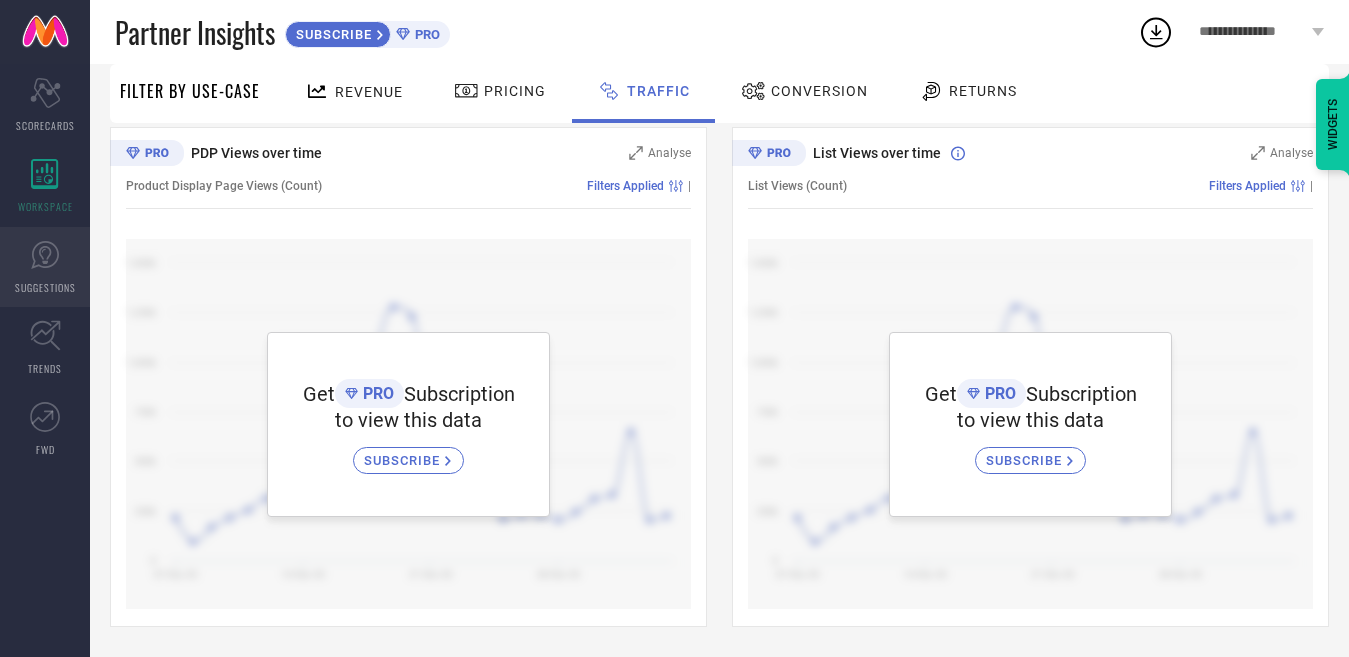 click on "SUGGESTIONS" at bounding box center (45, 287) 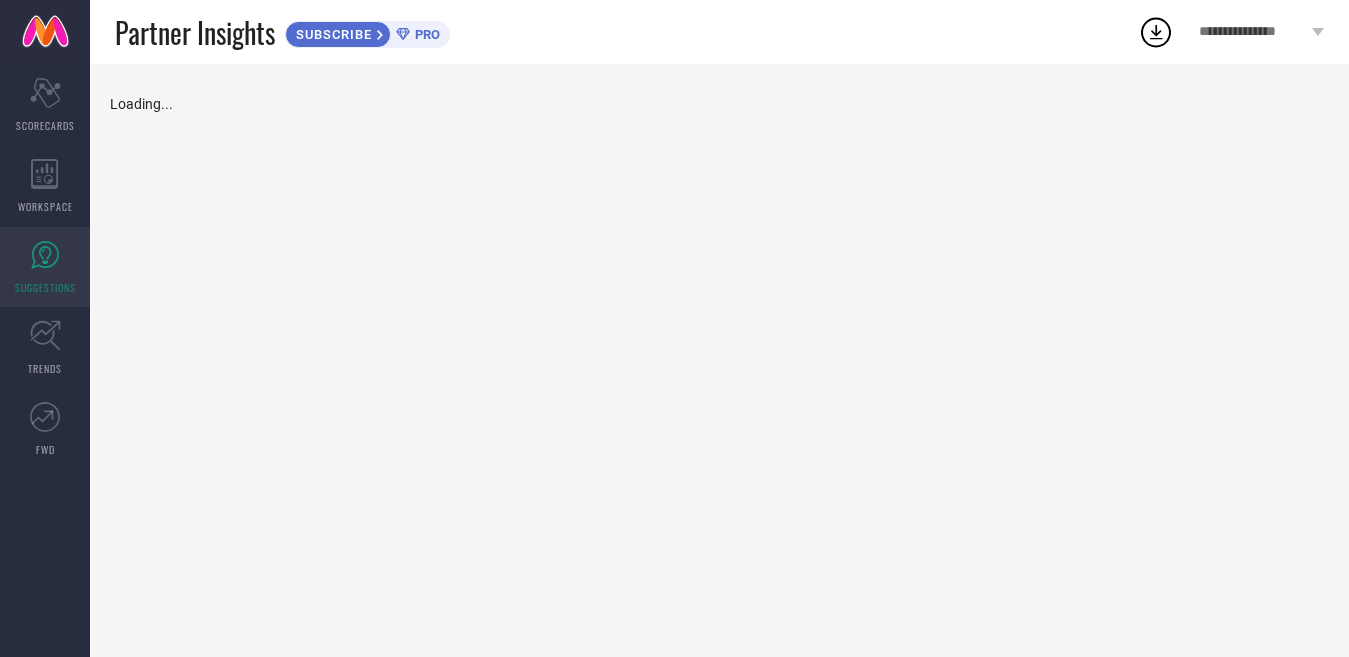 scroll, scrollTop: 0, scrollLeft: 0, axis: both 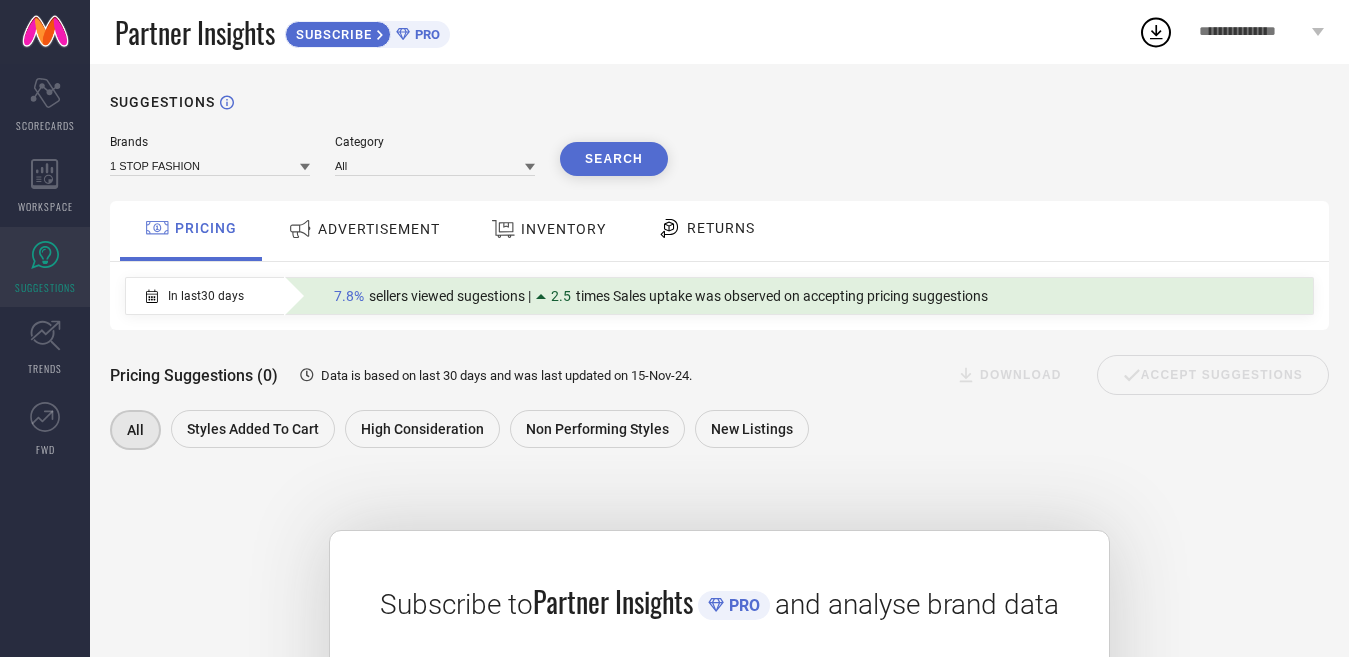 click at bounding box center [303, 229] 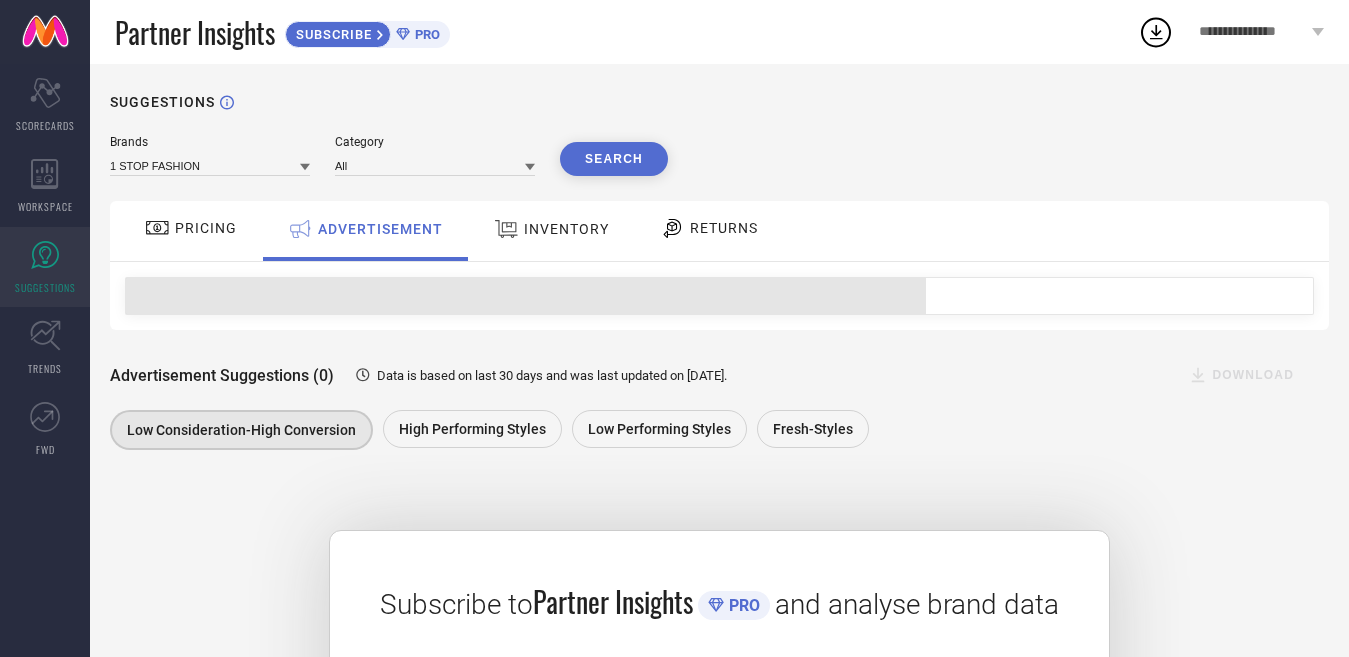 click on "INVENTORY" at bounding box center (566, 229) 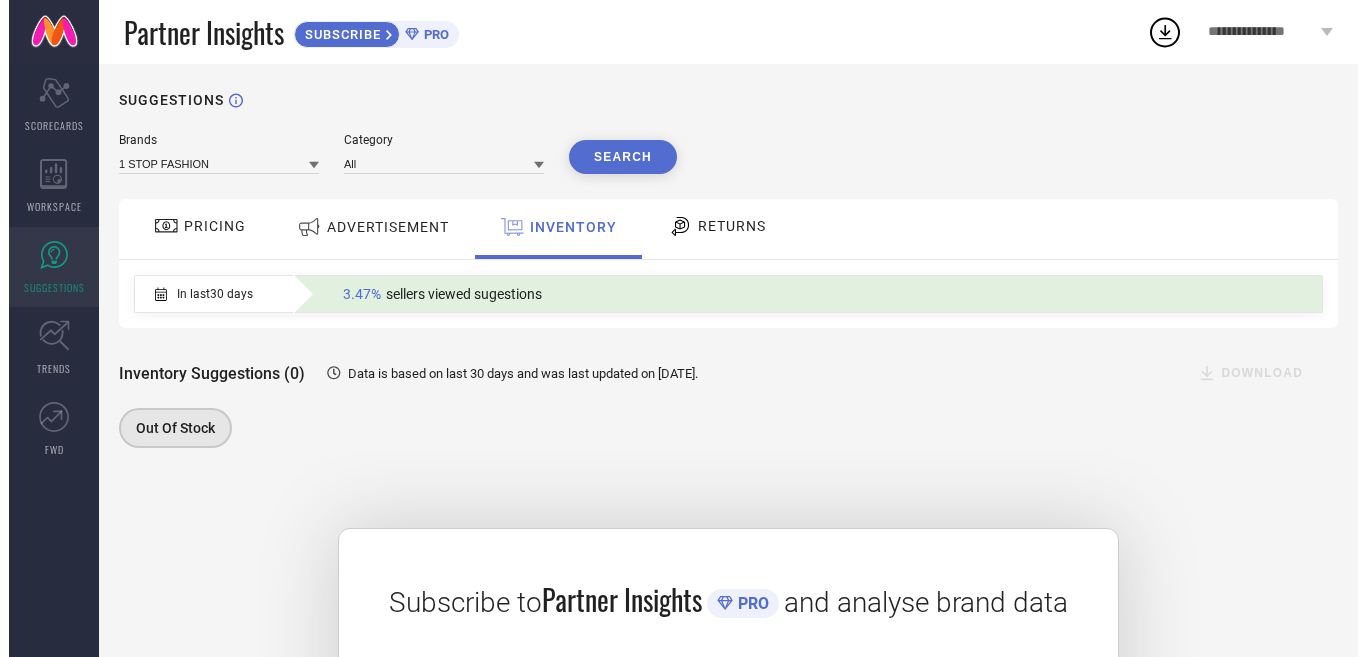 scroll, scrollTop: 0, scrollLeft: 0, axis: both 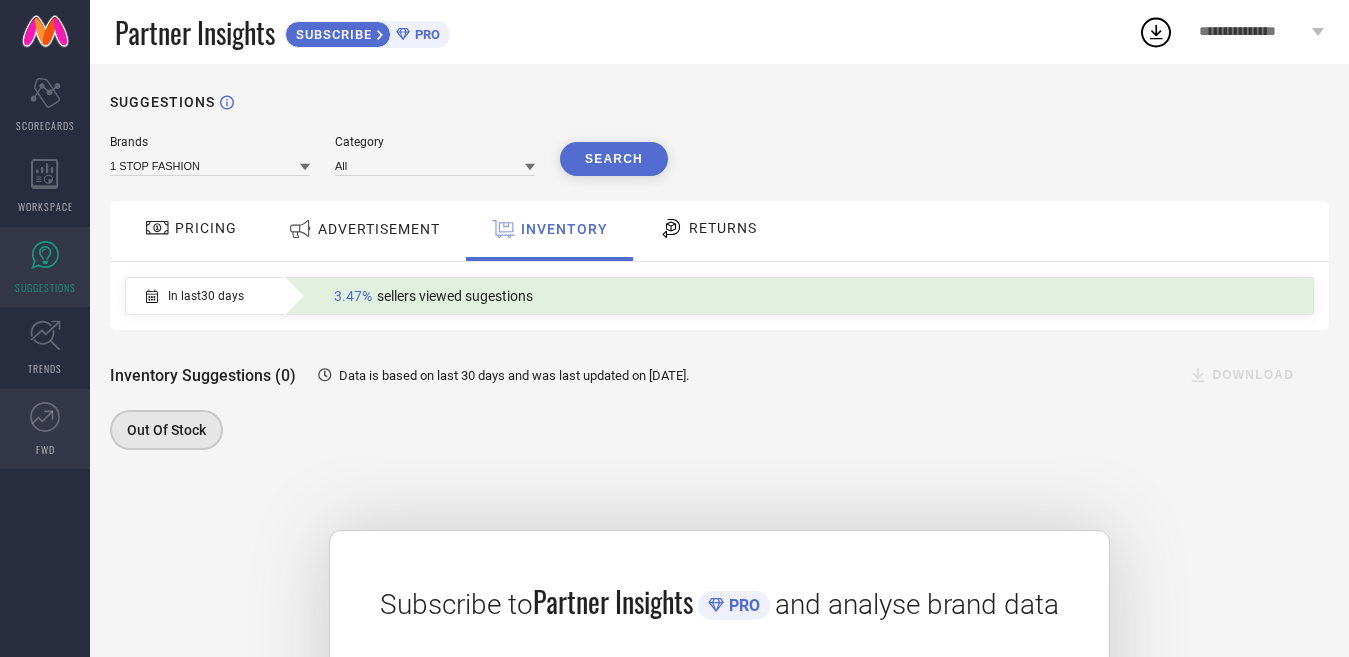 click 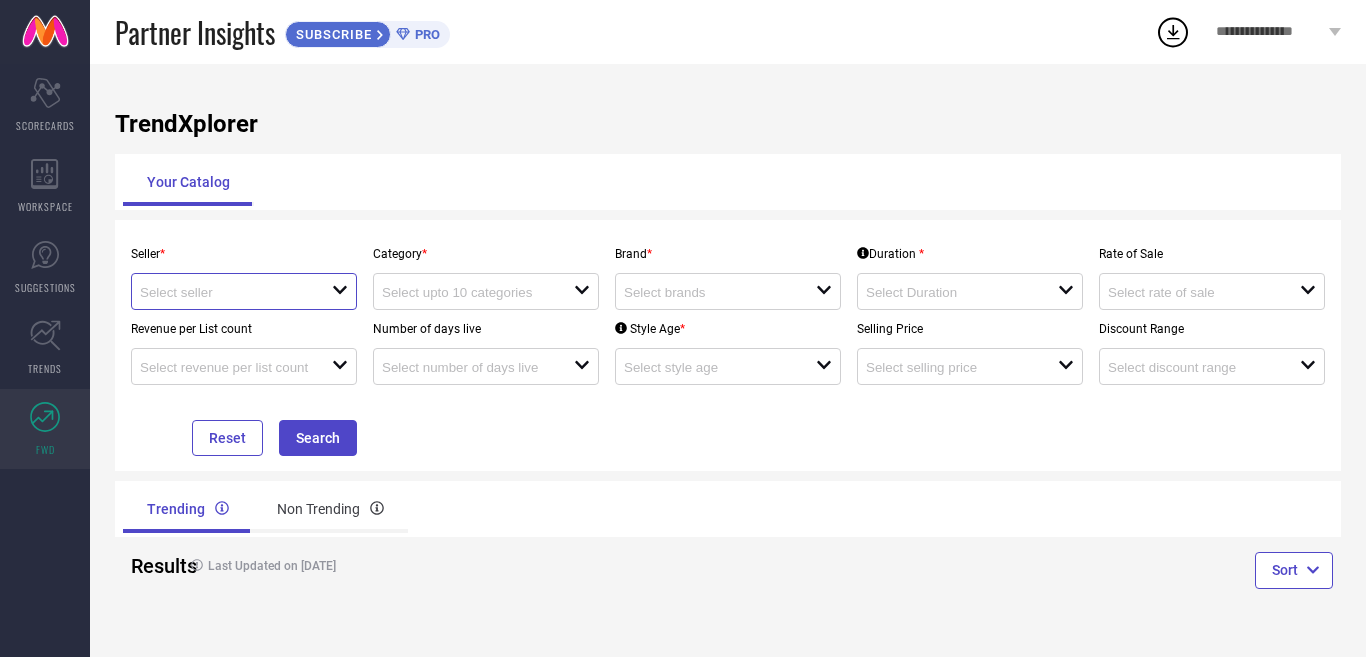 click at bounding box center (226, 292) 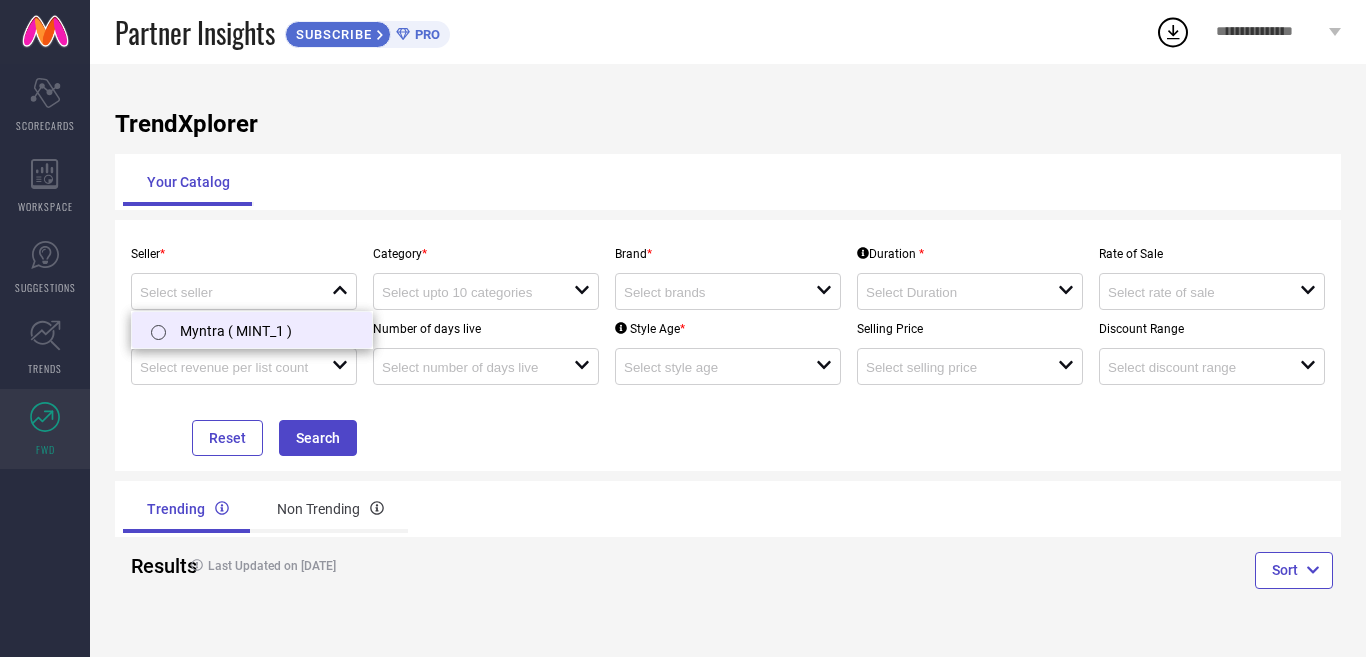 click on "Myntra ( MINT_1 )" at bounding box center [252, 330] 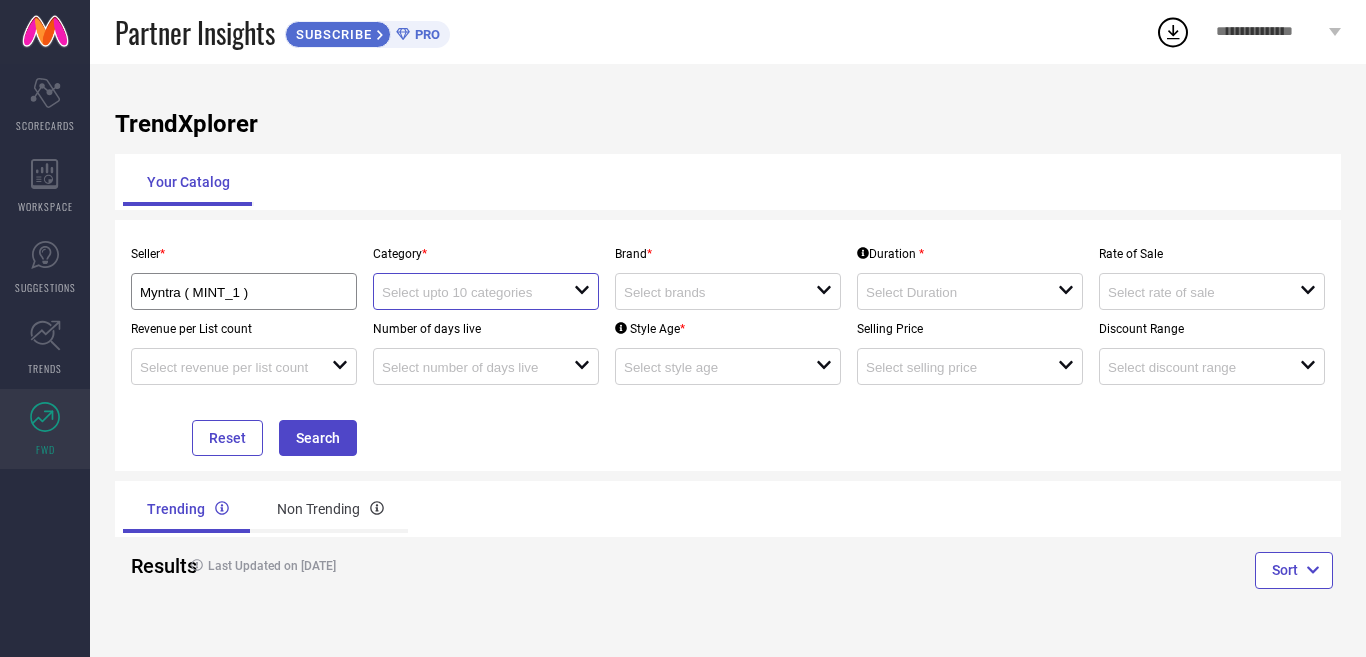 click at bounding box center [468, 292] 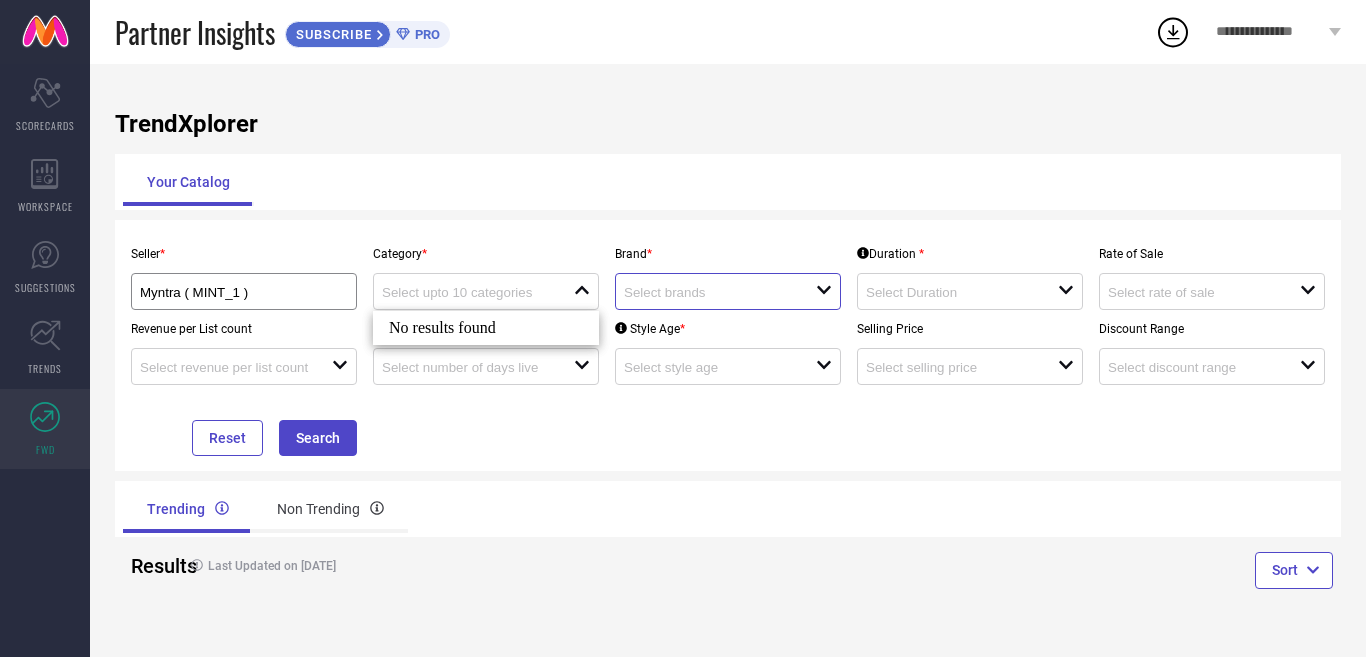 click at bounding box center (710, 292) 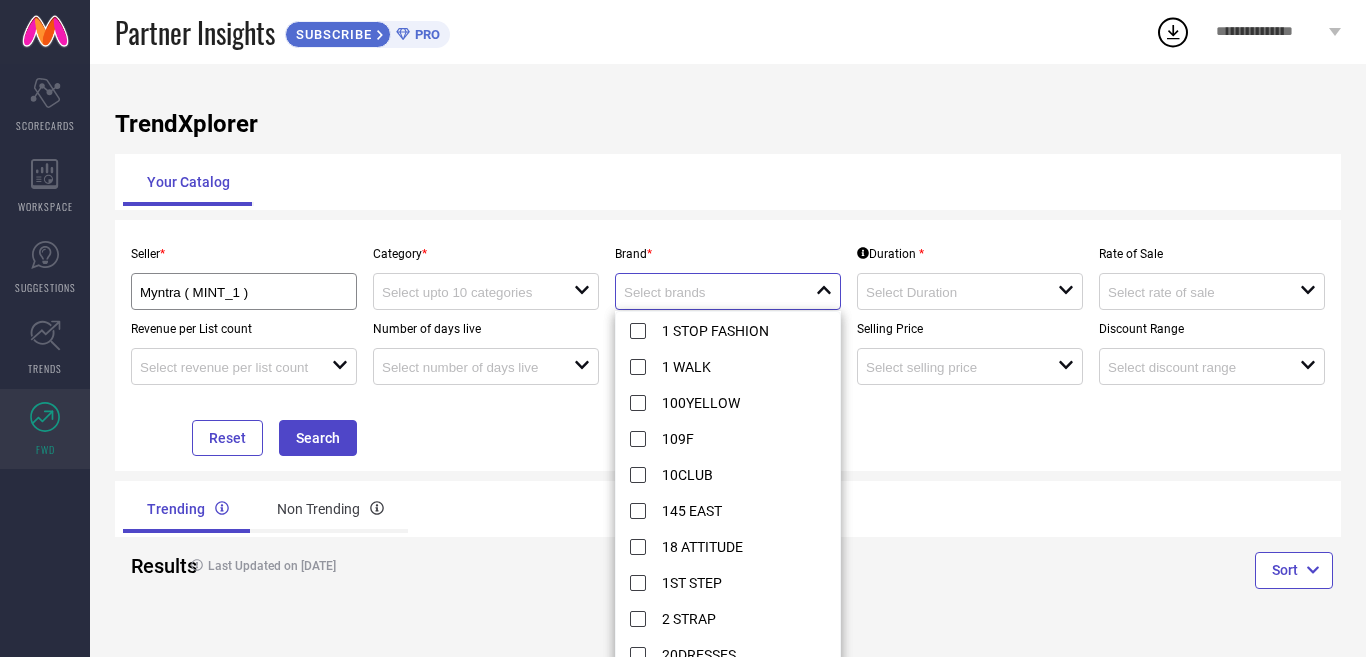 click at bounding box center (710, 292) 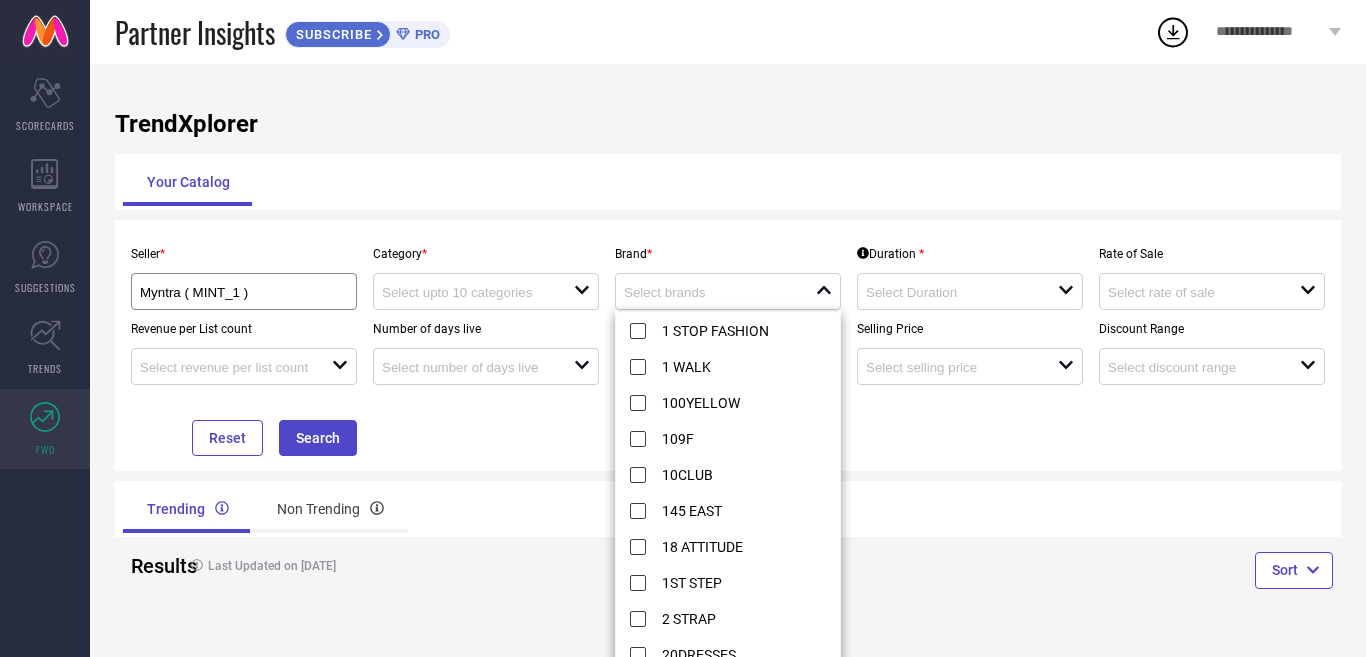 click on "Trending Non Trending" at bounding box center (421, 509) 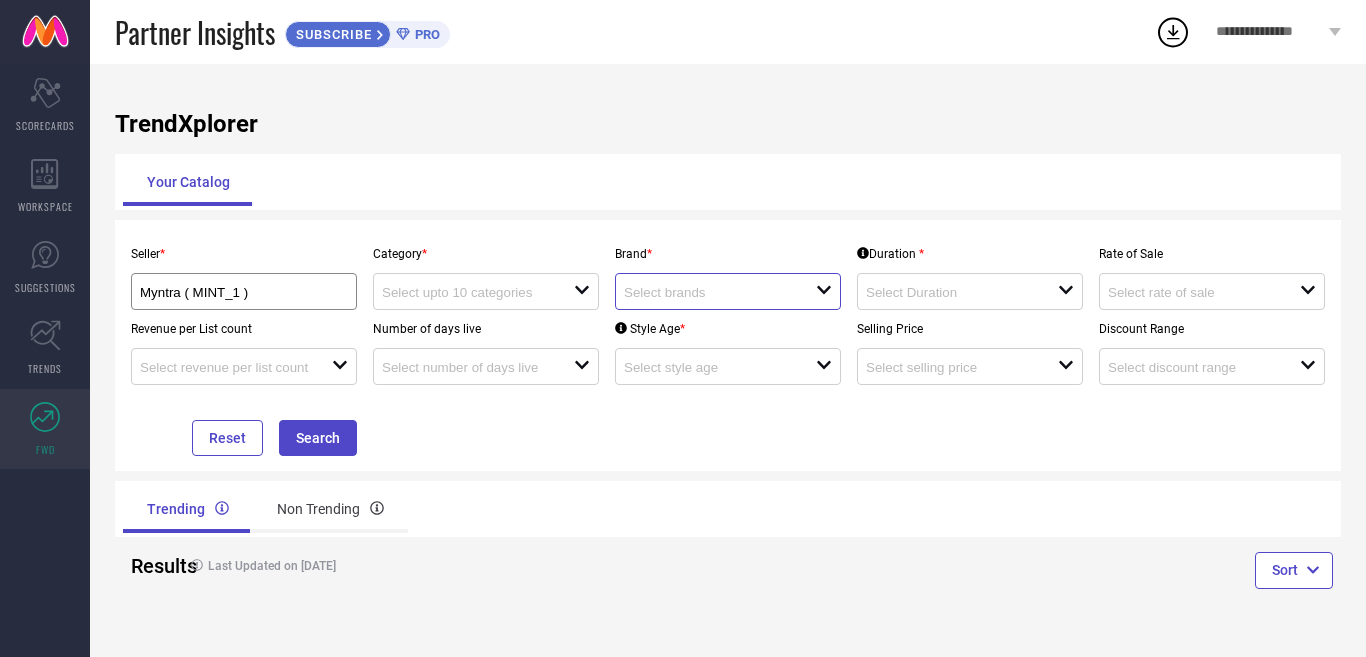 click at bounding box center [710, 292] 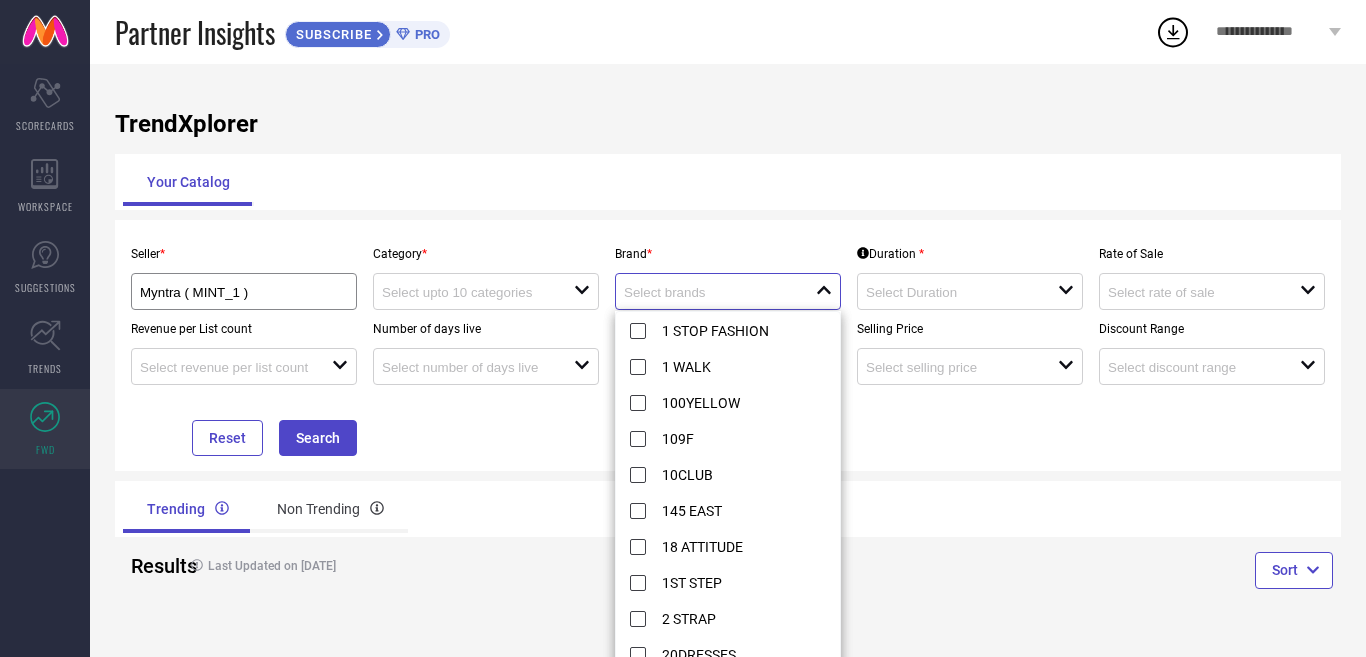 click at bounding box center (710, 292) 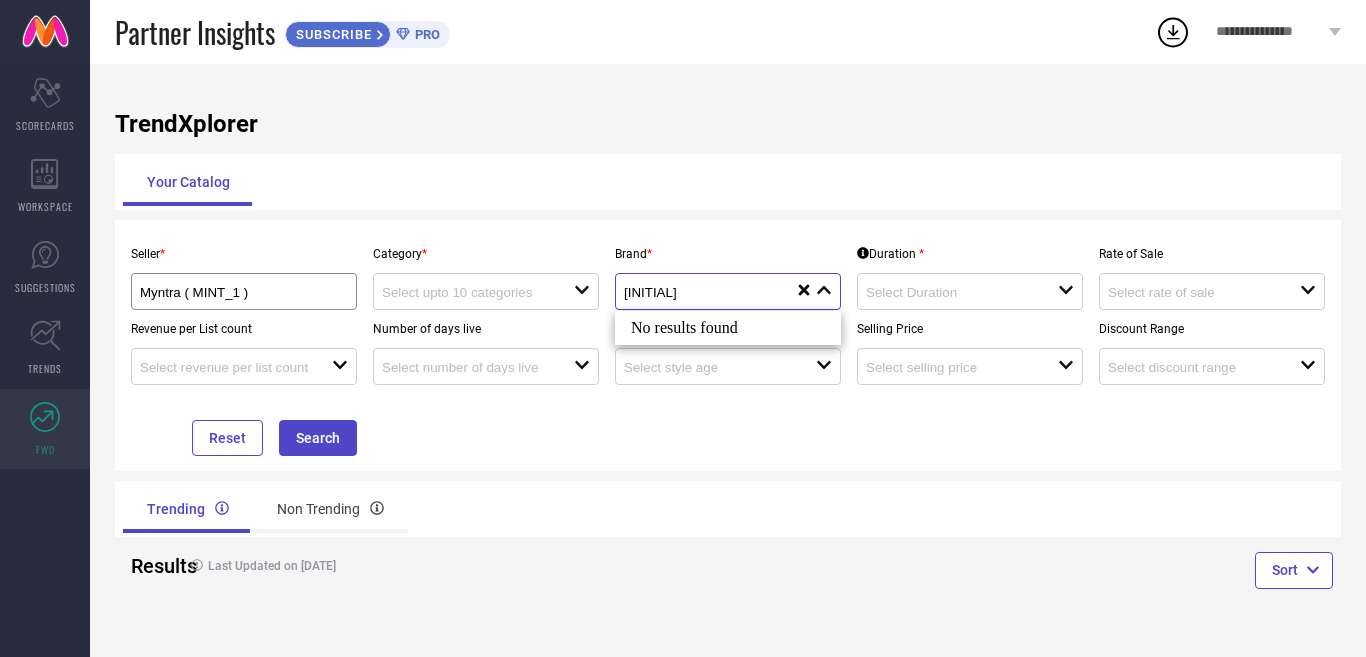 click on "[INITIAL]" at bounding box center [710, 292] 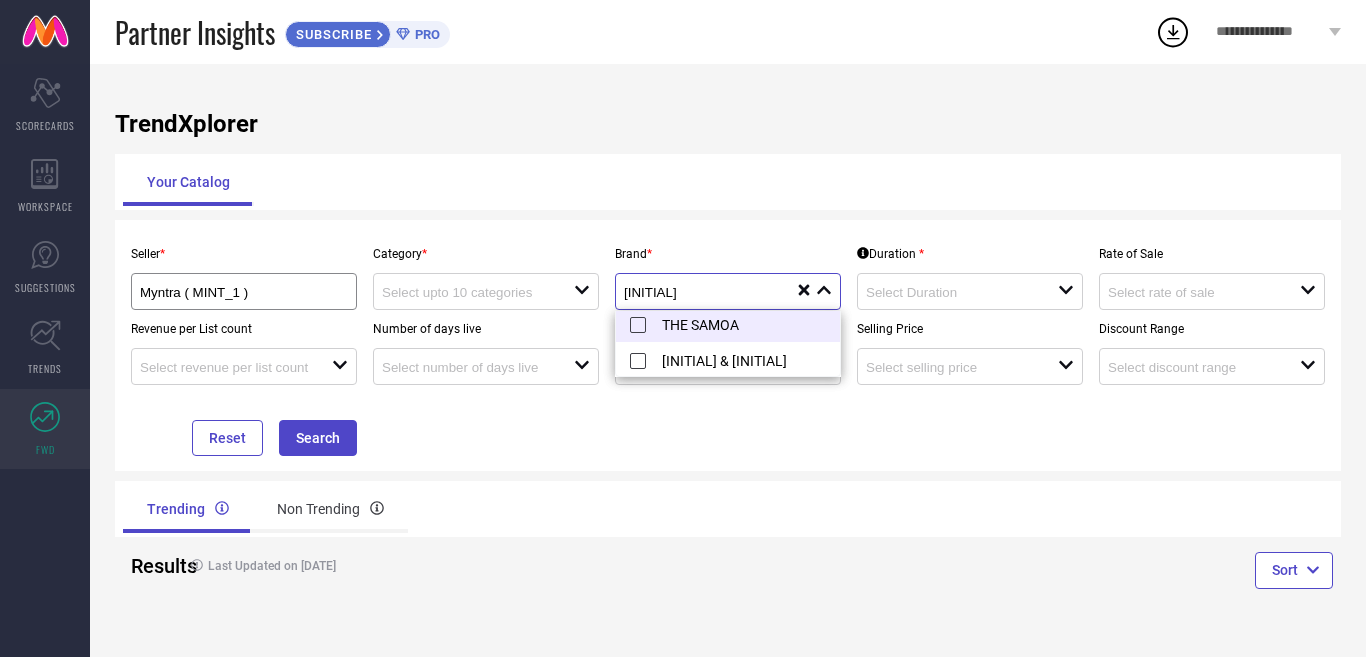 scroll, scrollTop: 0, scrollLeft: 0, axis: both 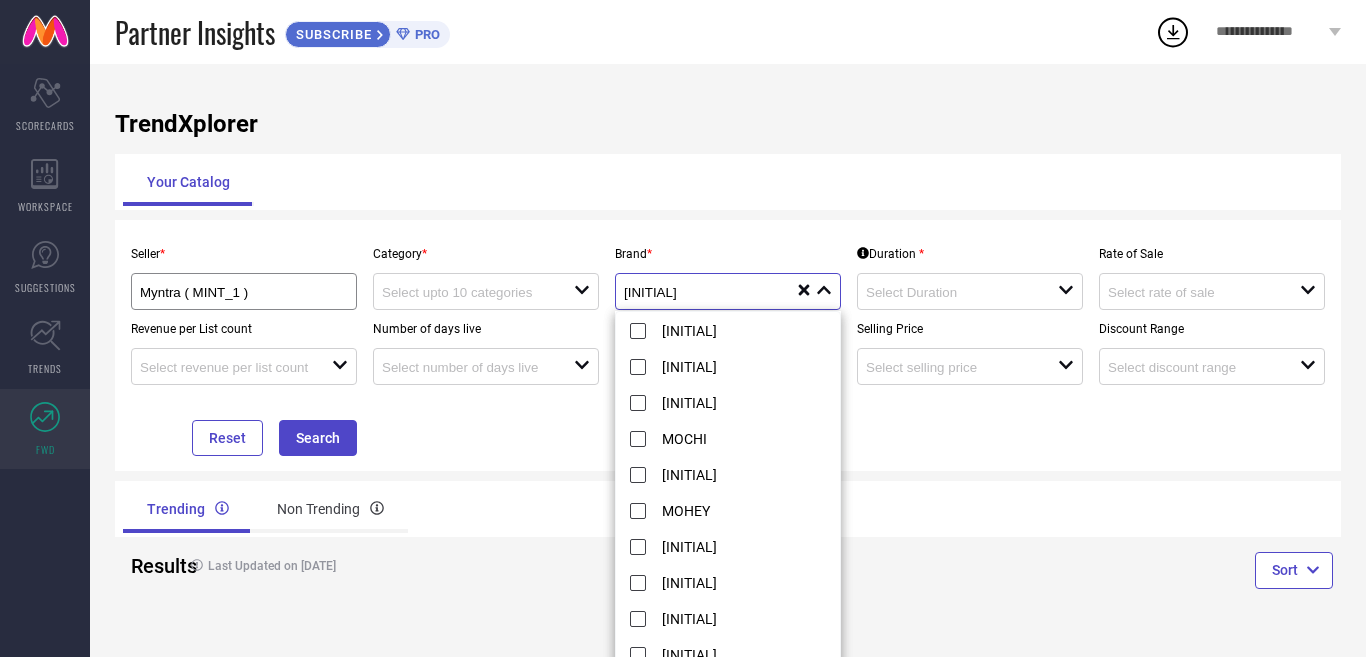 type on "M" 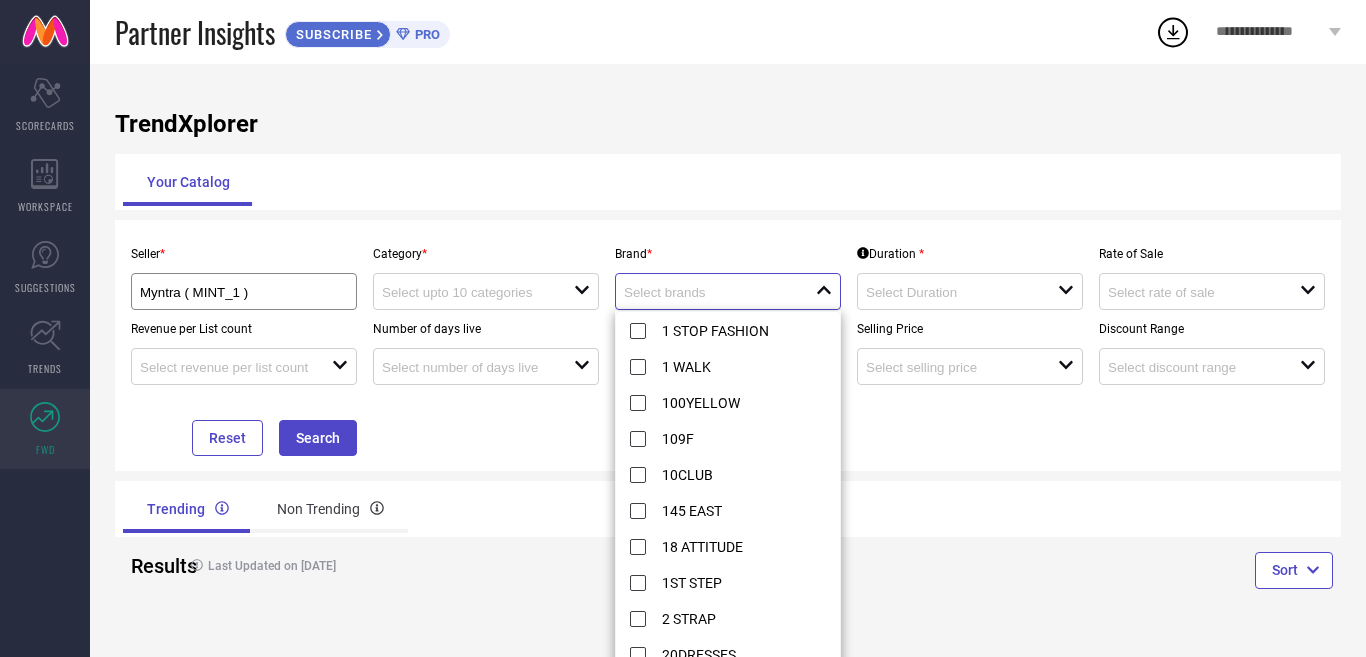 type 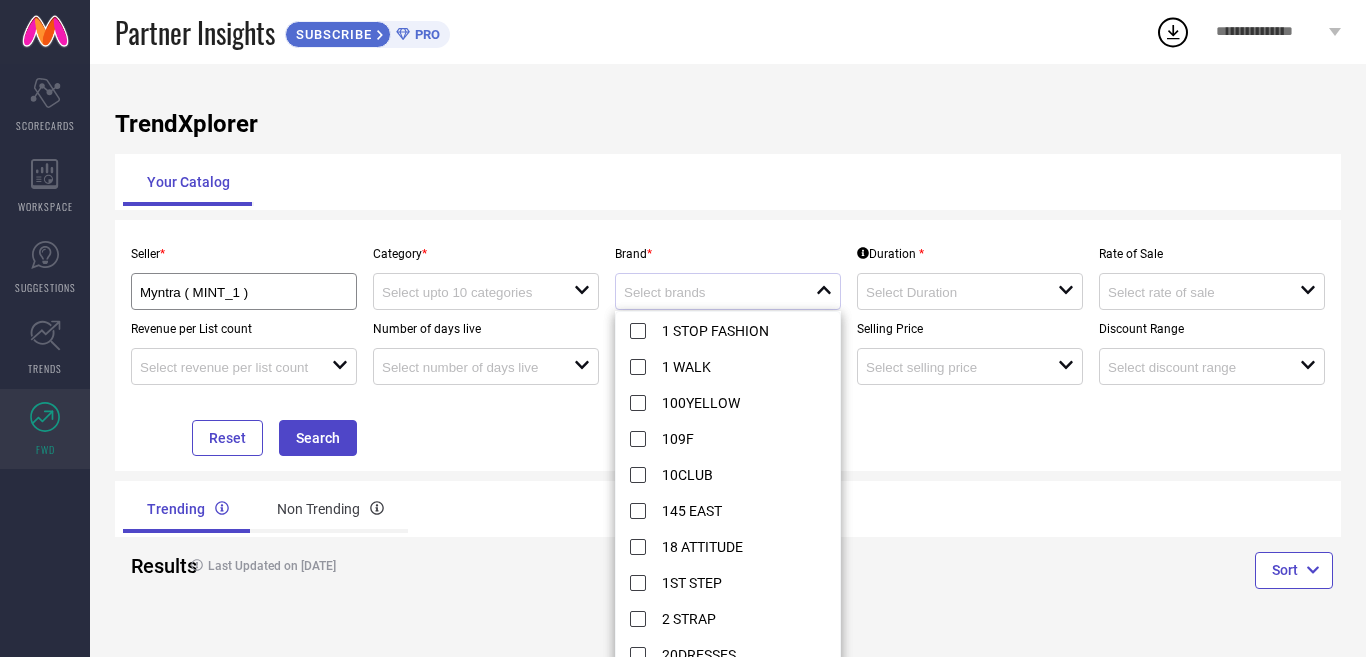click on "Seller * Myntra ( [INITIAL] ) Category * open Brand * close Duration * open Rate of Sale open Revenue per List count open Number of days live open Style Age * open Selling Price open Discount Range open Reset Search" at bounding box center [728, 345] 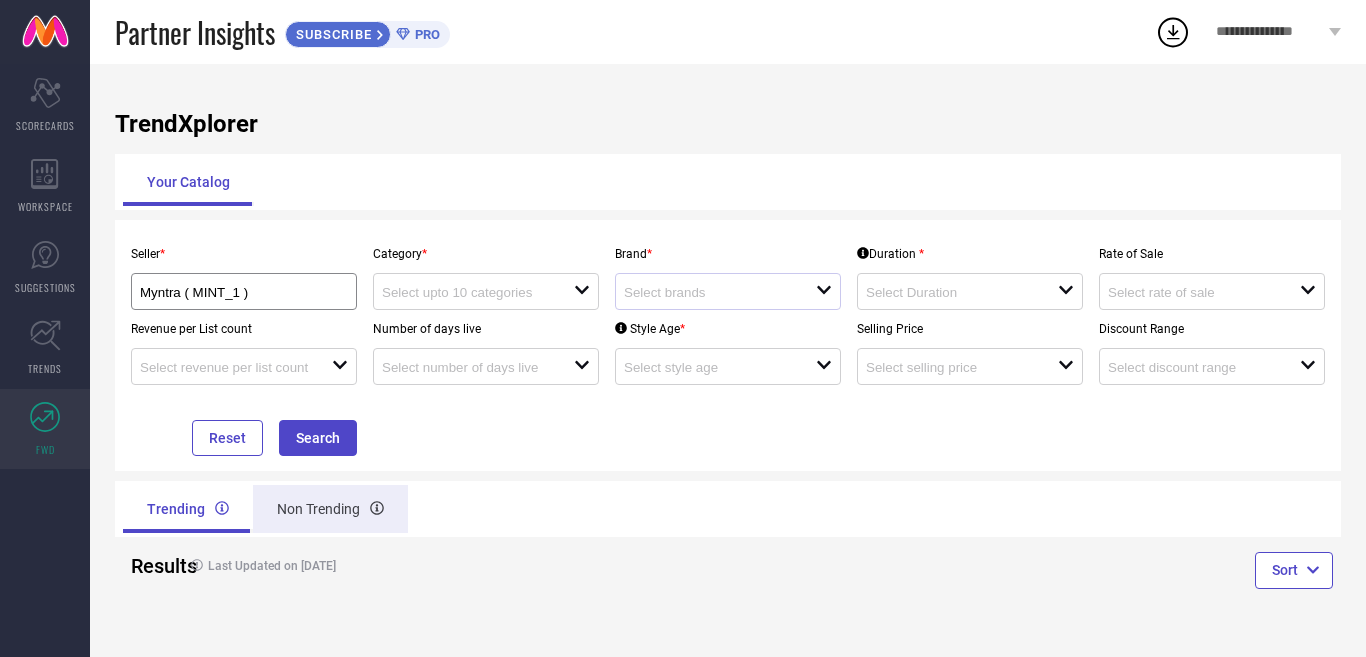 click on "Non Trending" at bounding box center (330, 509) 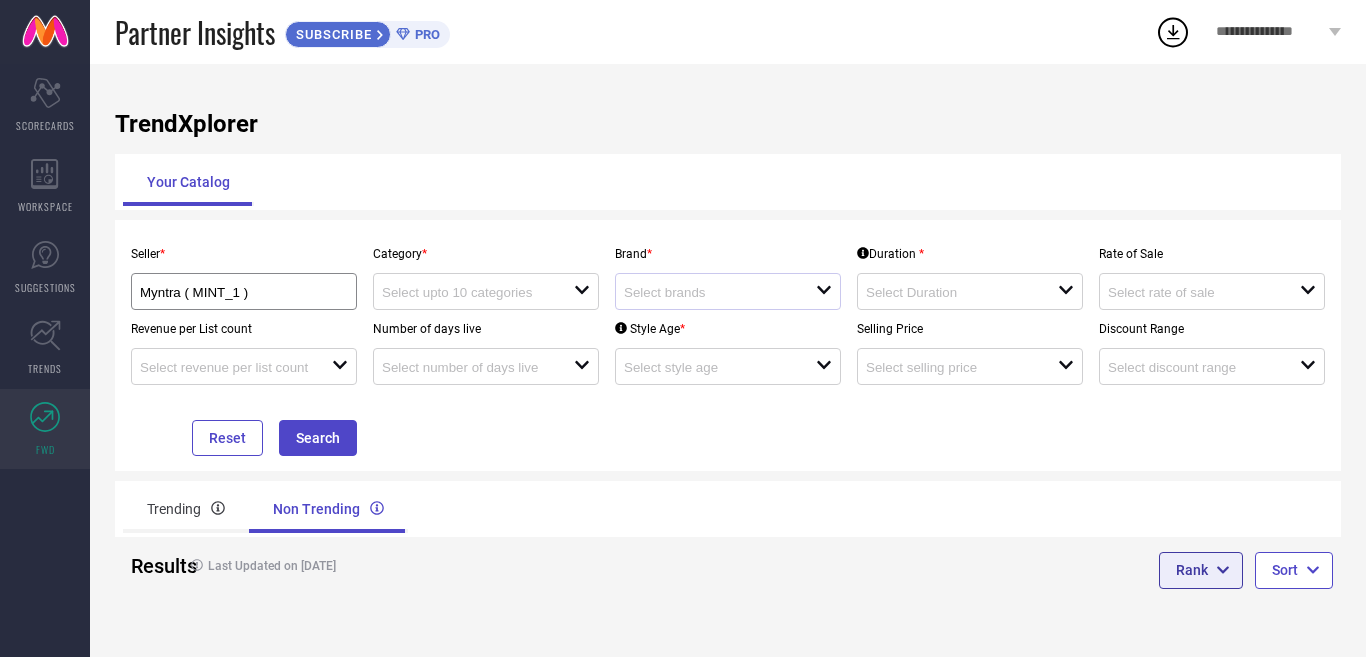 click 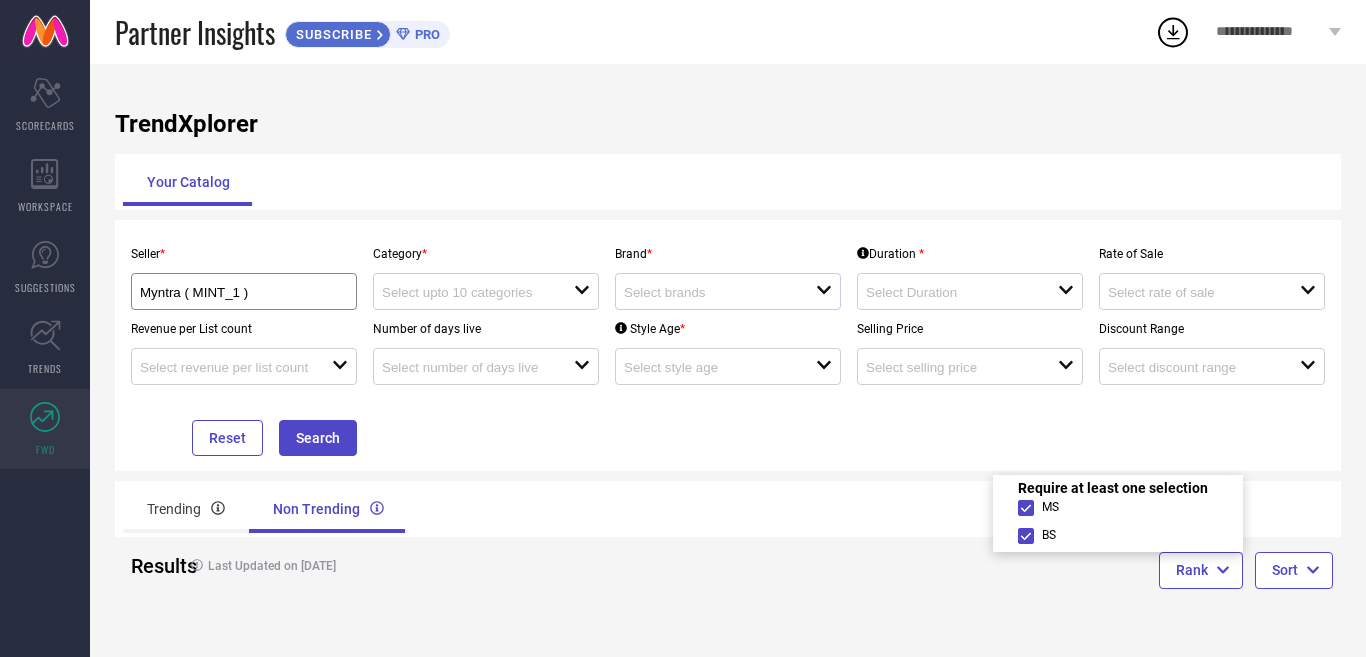 click on "Rank     Sort" at bounding box center [1034, 573] 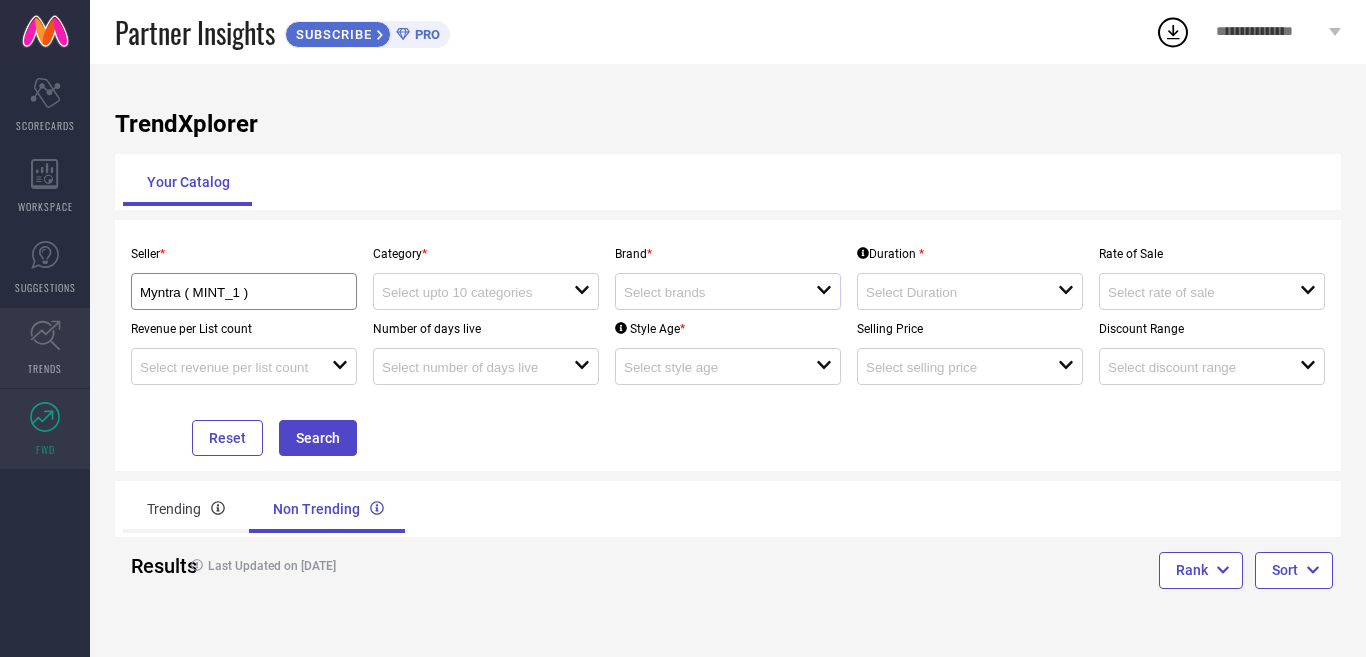 click on "TRENDS" at bounding box center [45, 368] 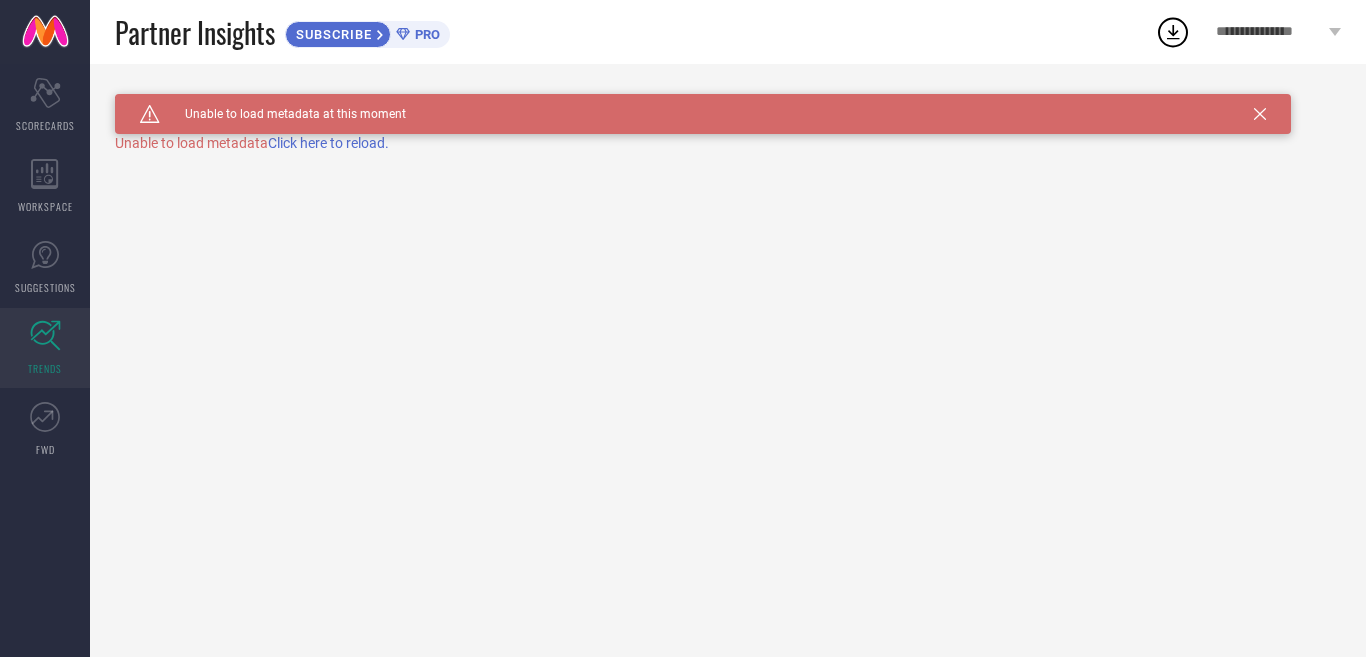 click on "Click here to reload." at bounding box center [328, 143] 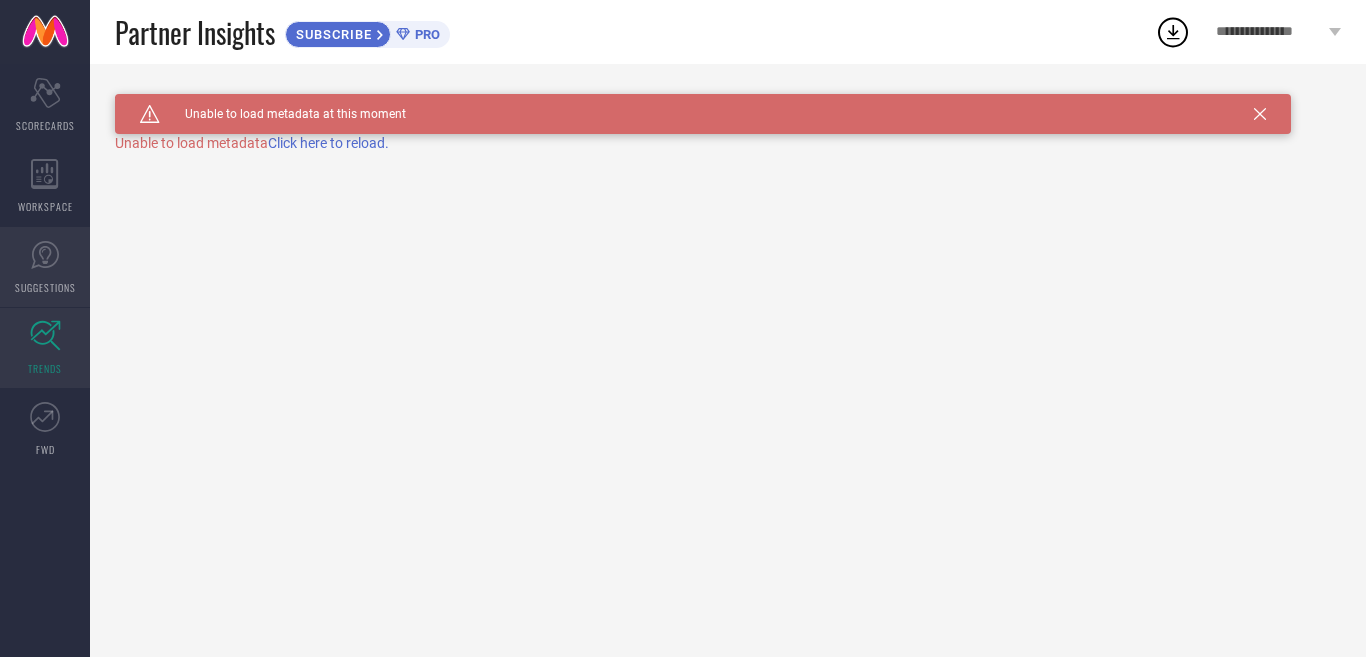 click on "SUGGESTIONS" at bounding box center (45, 267) 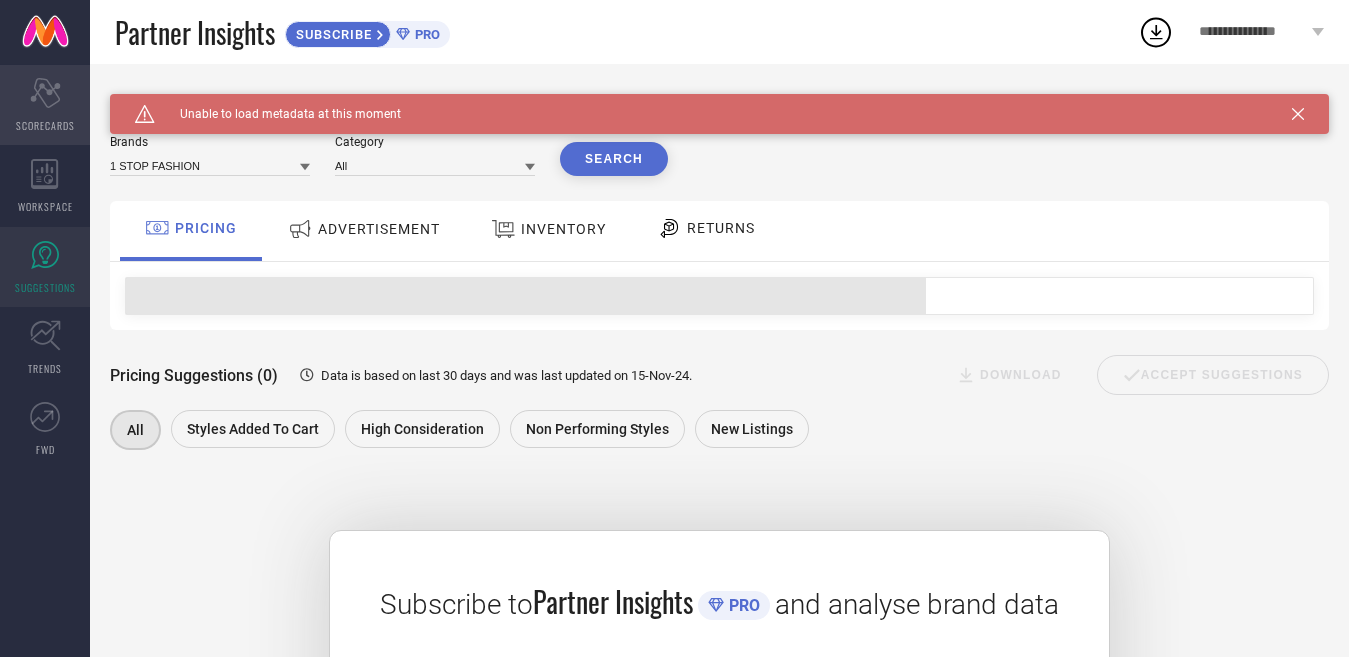 click on "Scorecard SCORECARDS" at bounding box center (45, 105) 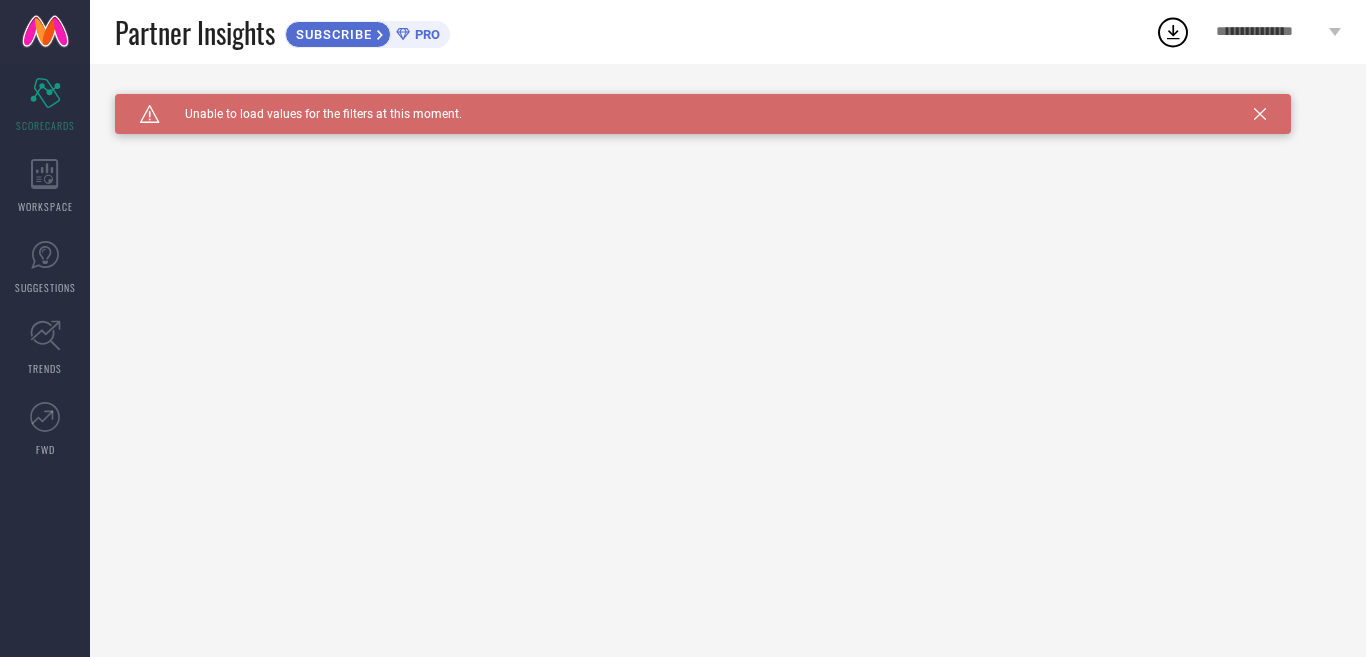 click on "PRO" at bounding box center (425, 34) 